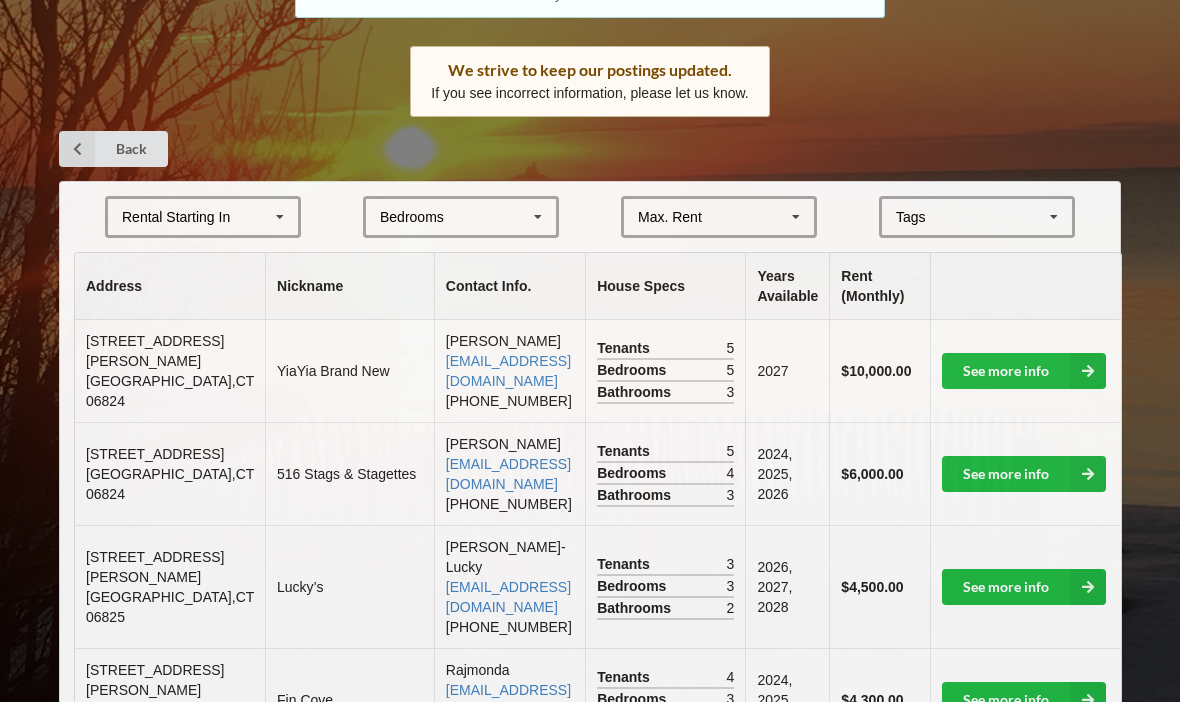 scroll, scrollTop: 386, scrollLeft: 0, axis: vertical 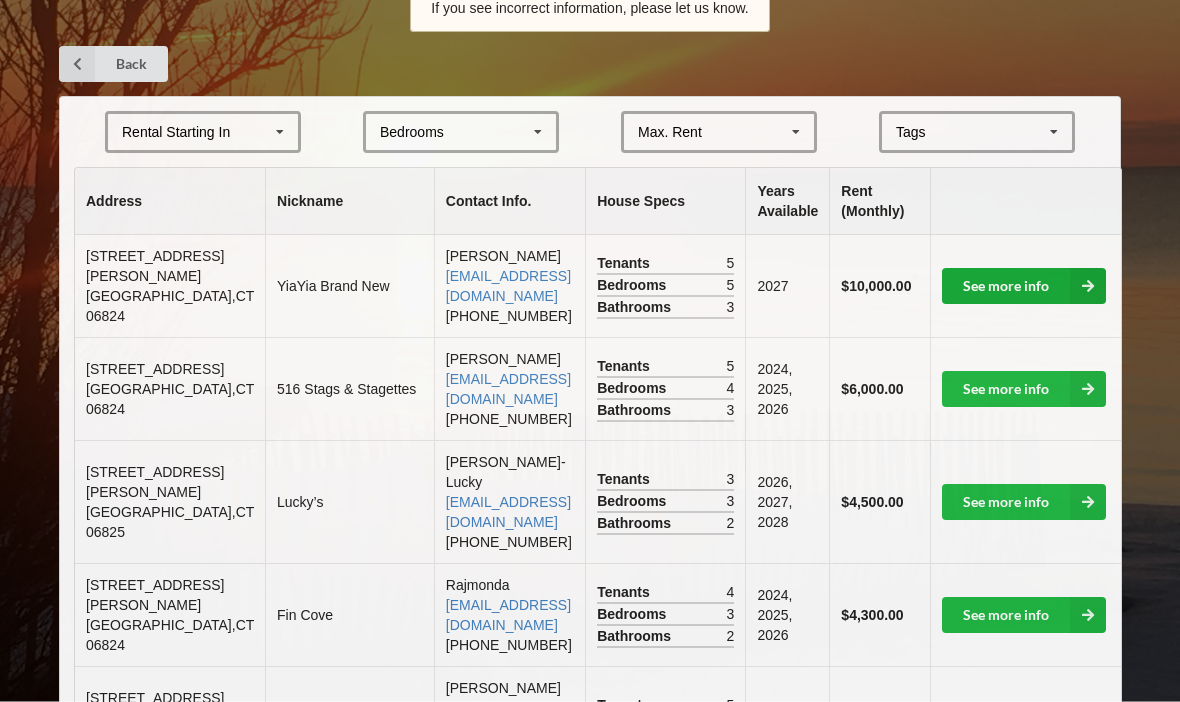click on "See more info" at bounding box center [1024, 287] 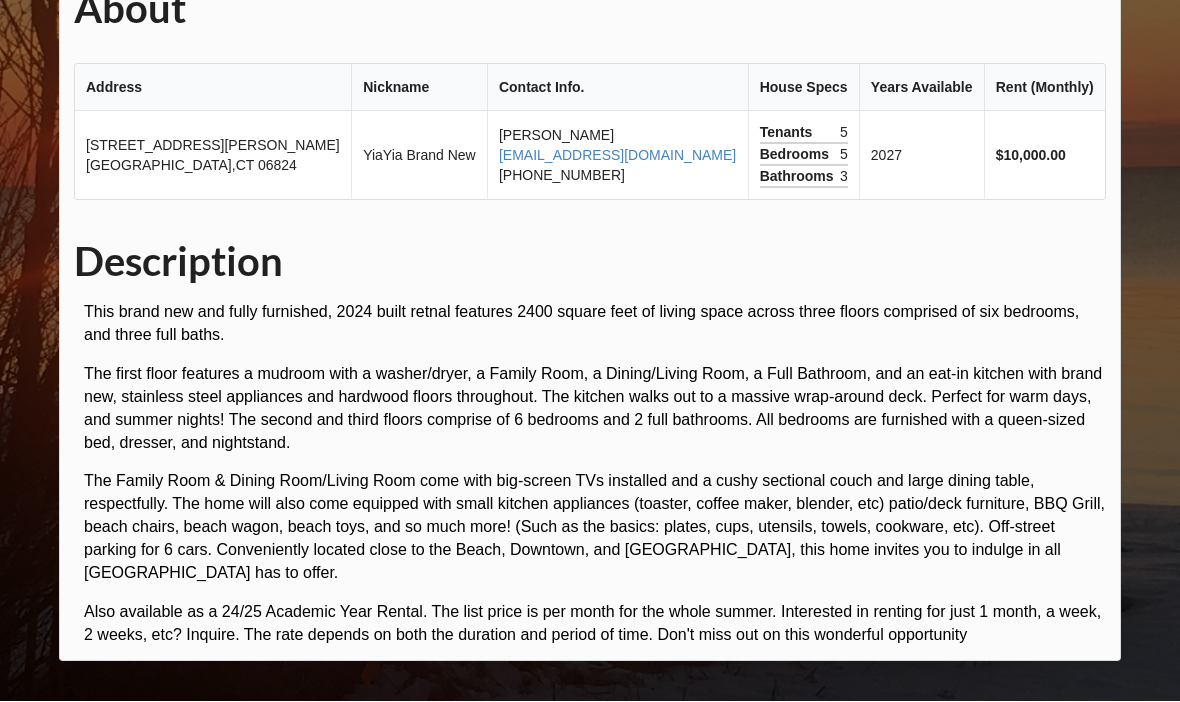 scroll, scrollTop: 126, scrollLeft: 0, axis: vertical 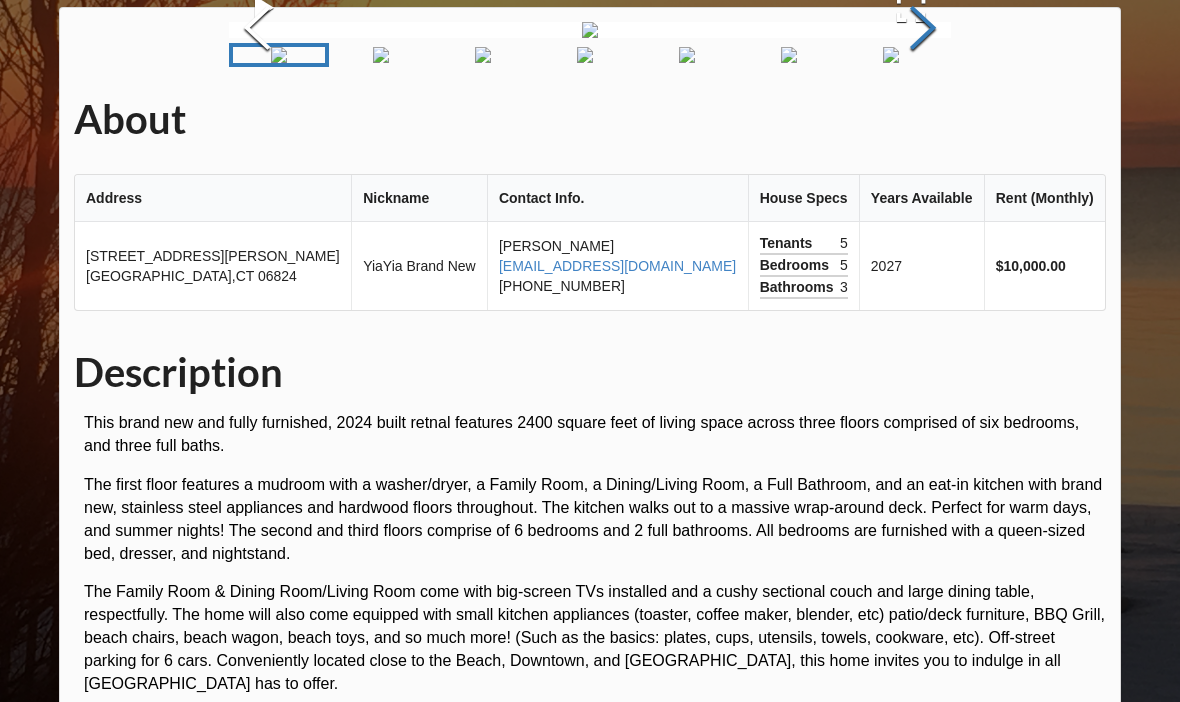 click at bounding box center (923, 30) 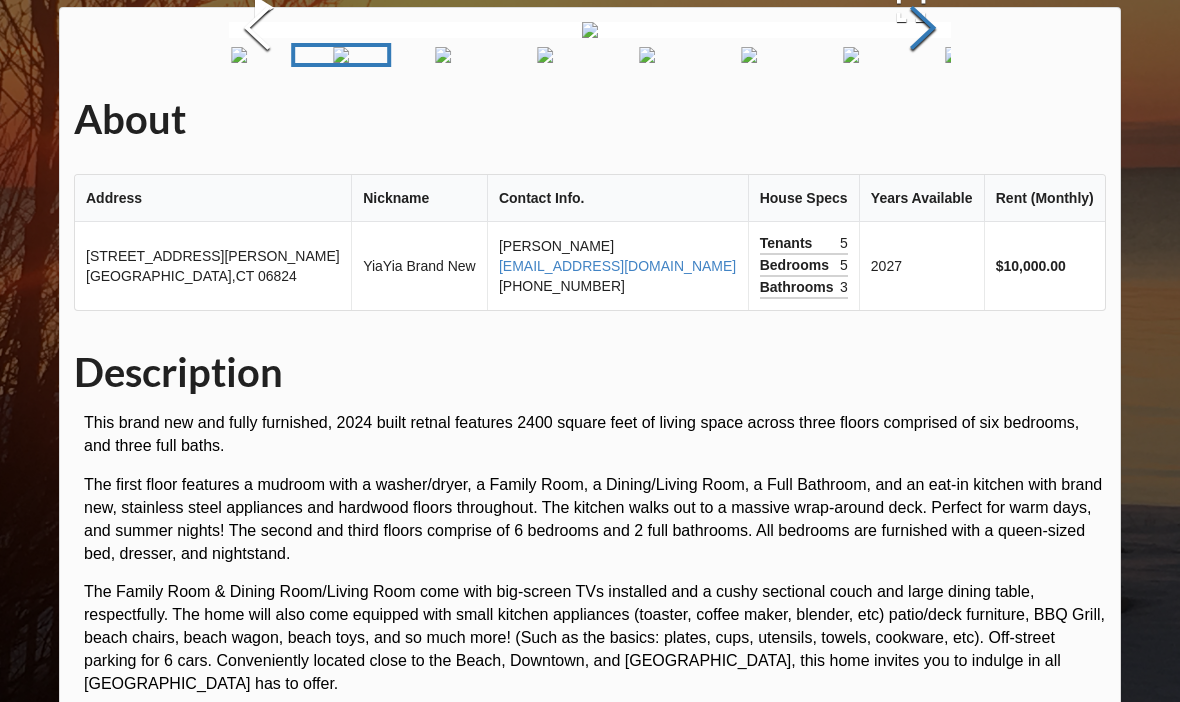 click at bounding box center (923, 30) 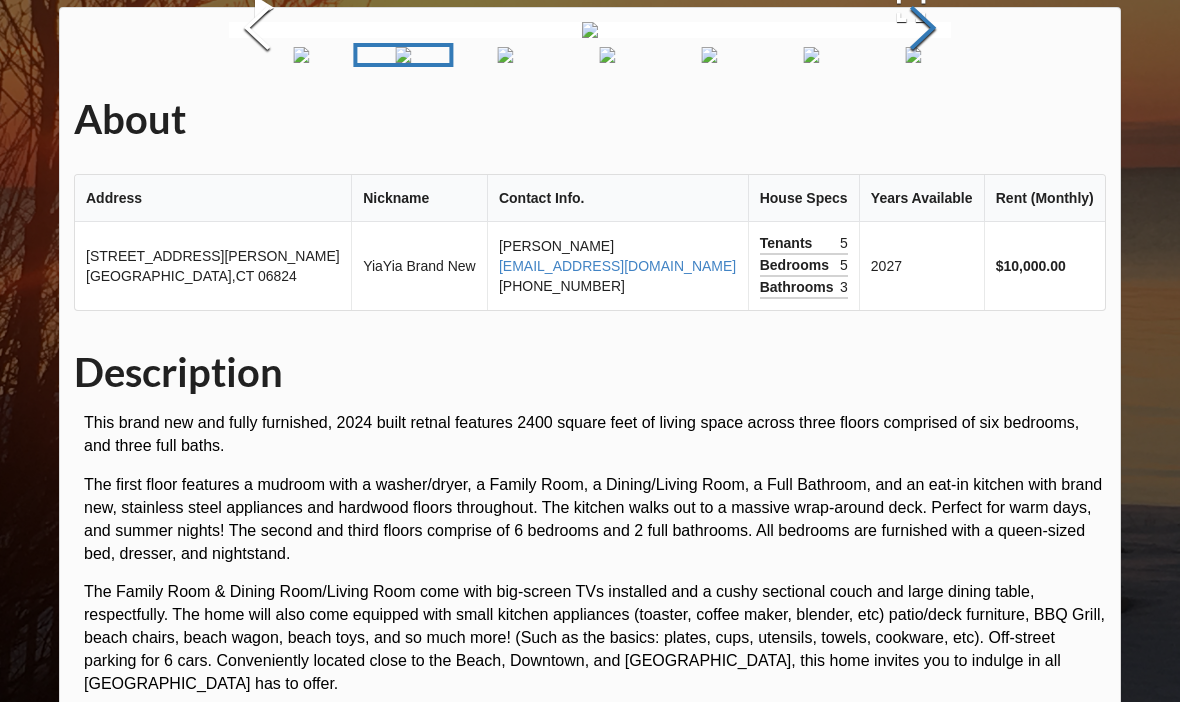 click at bounding box center (923, 30) 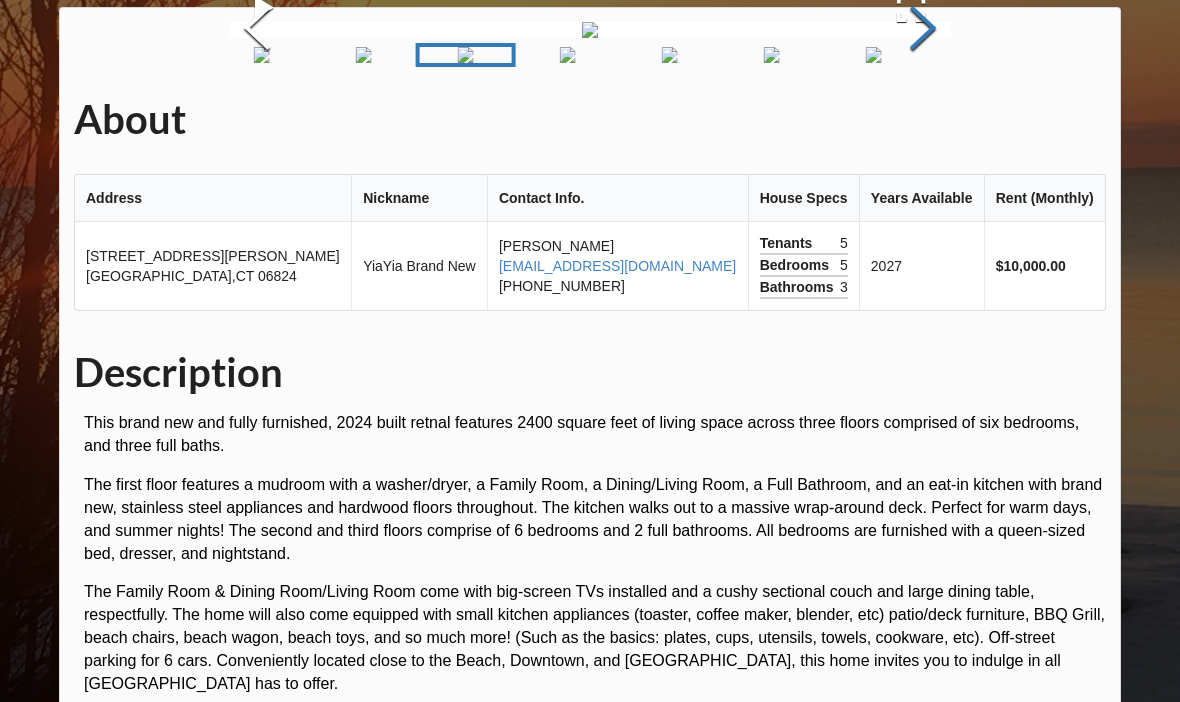 click at bounding box center [923, 30] 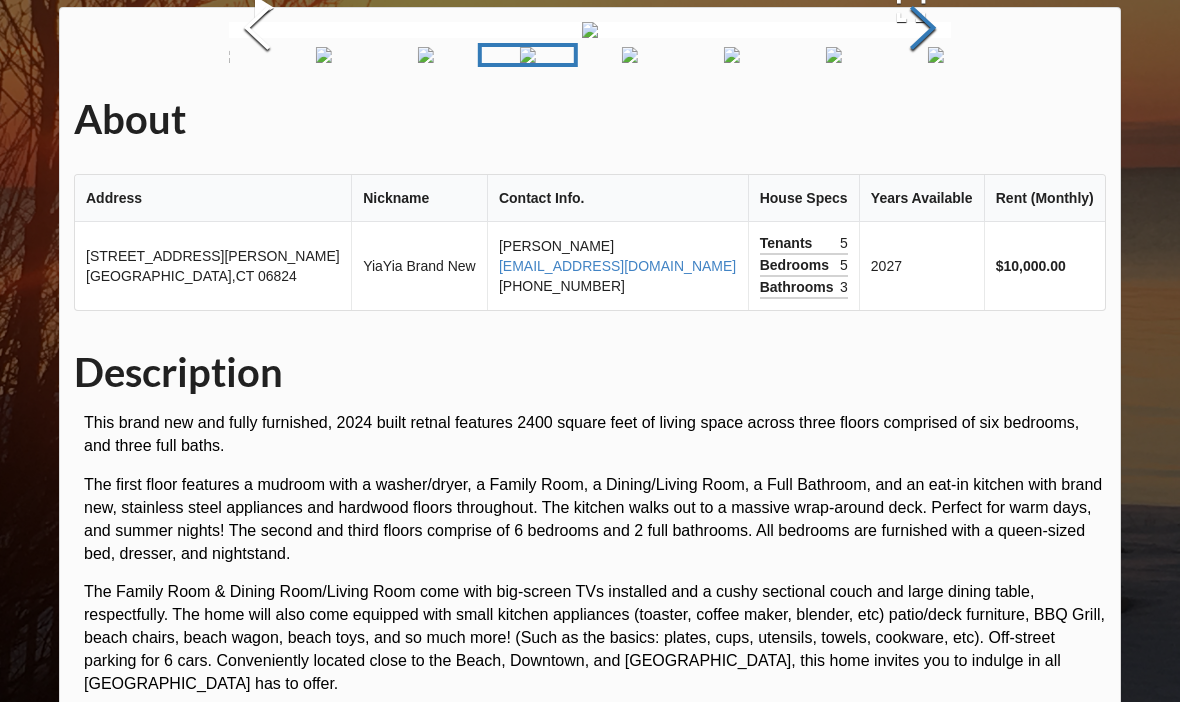 click at bounding box center [923, 30] 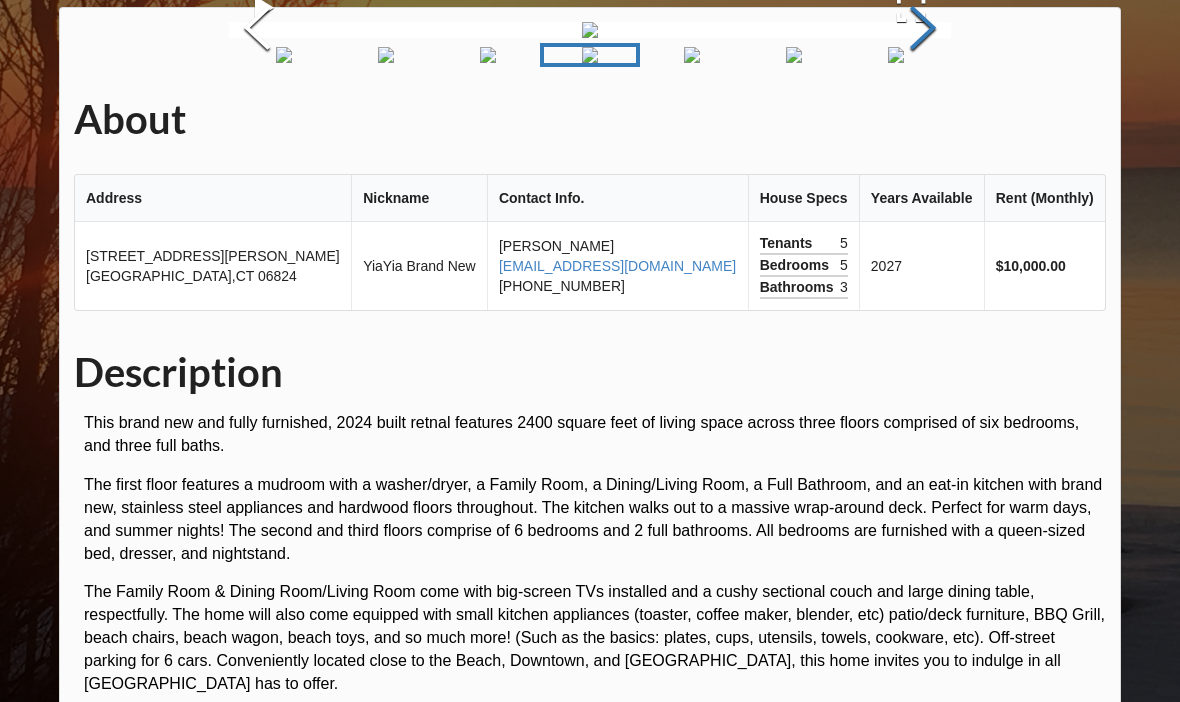 click at bounding box center (923, 30) 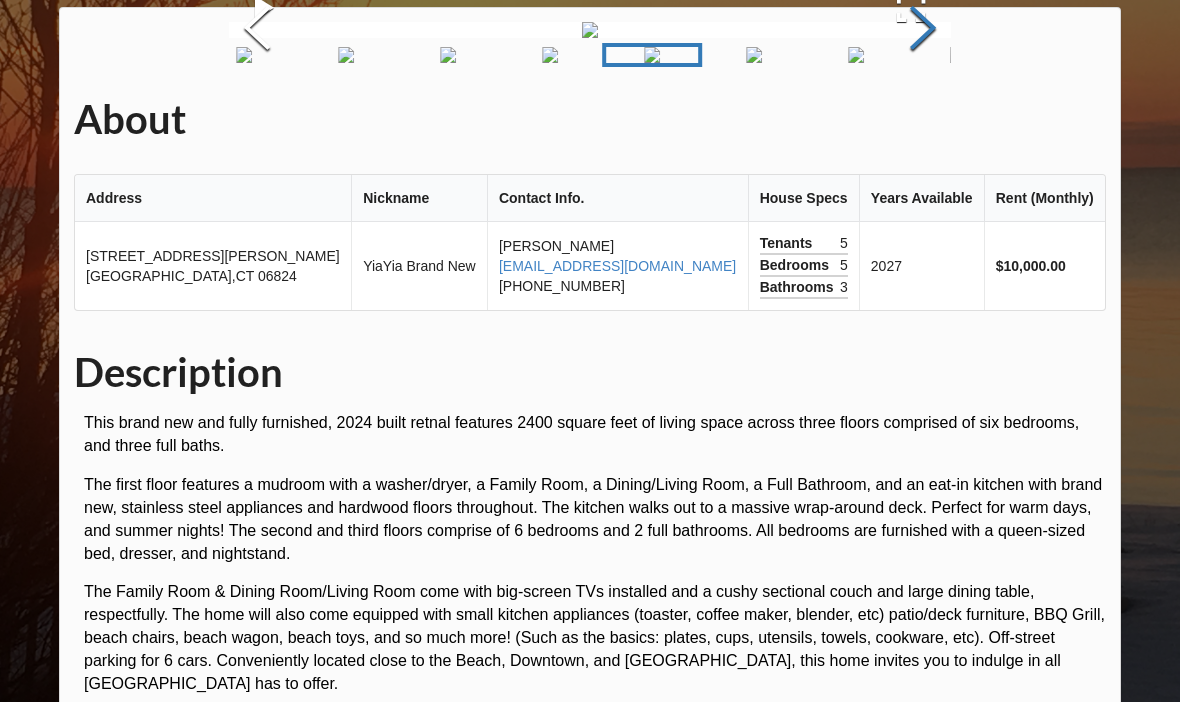 click at bounding box center [923, 30] 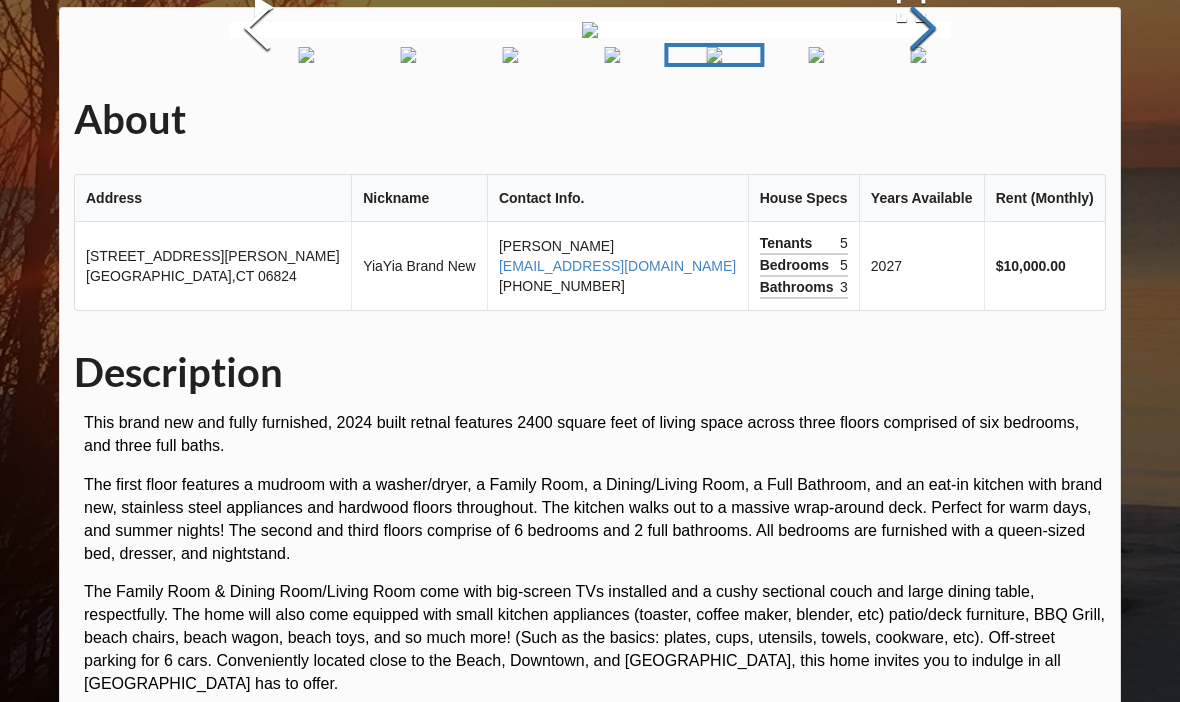 click at bounding box center [923, 30] 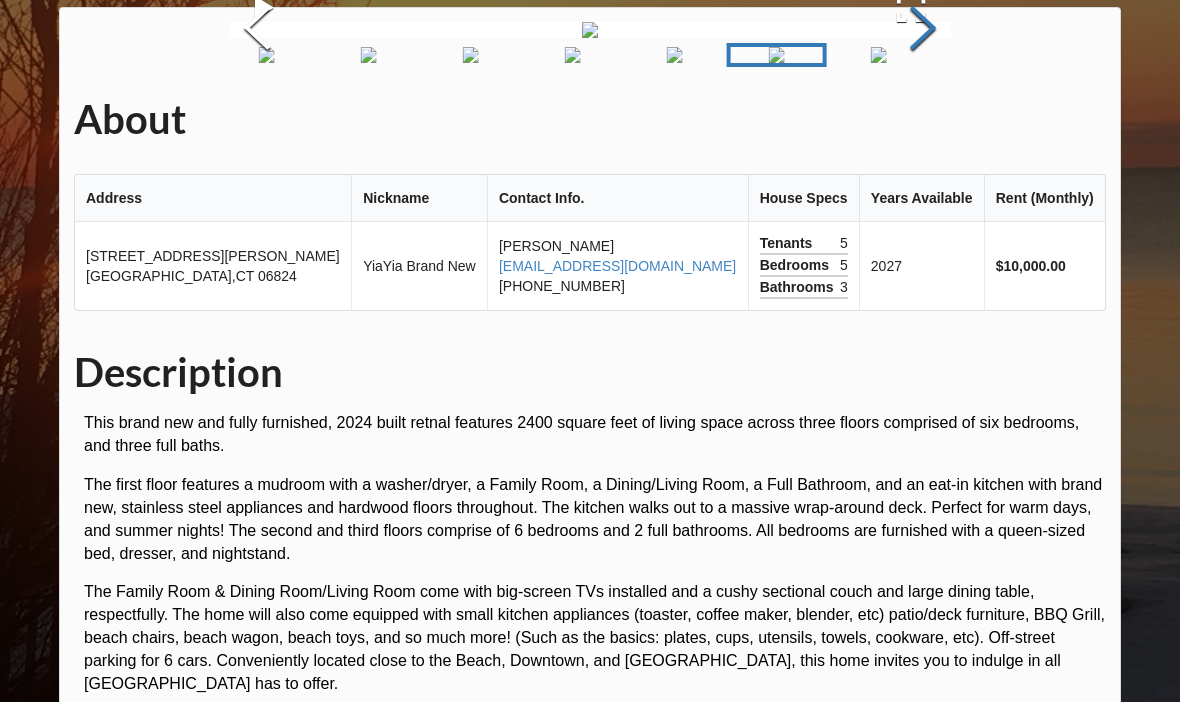 click at bounding box center (923, 30) 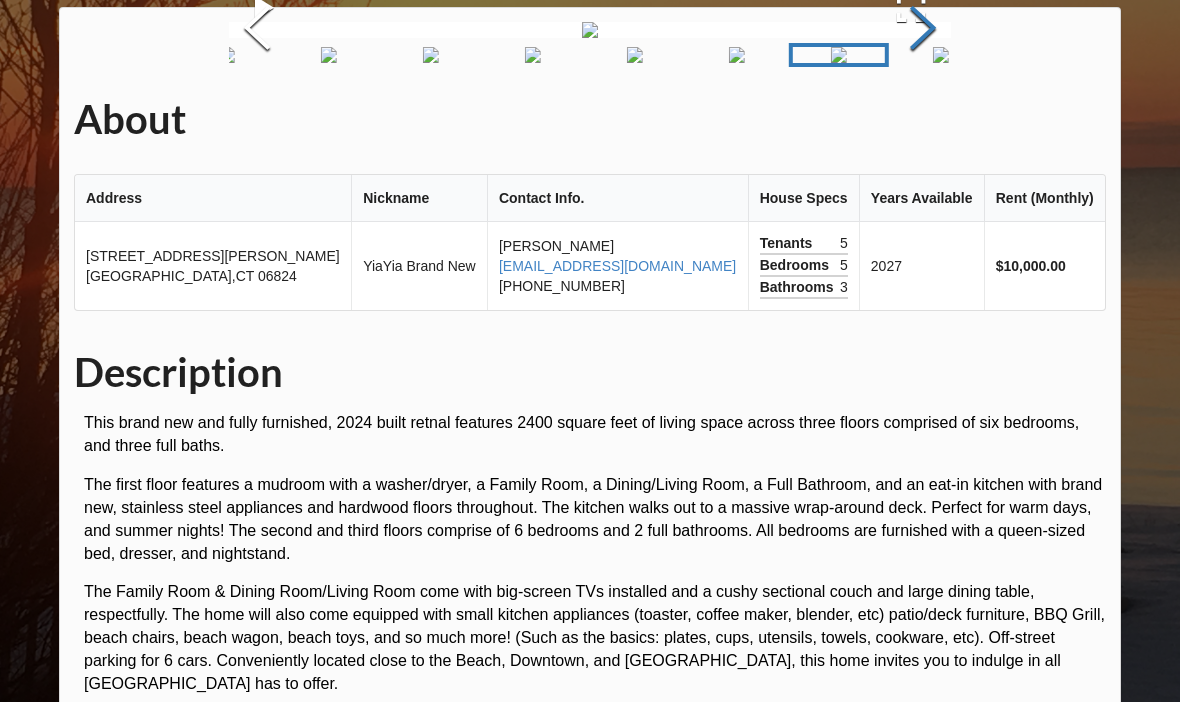 click at bounding box center (923, 30) 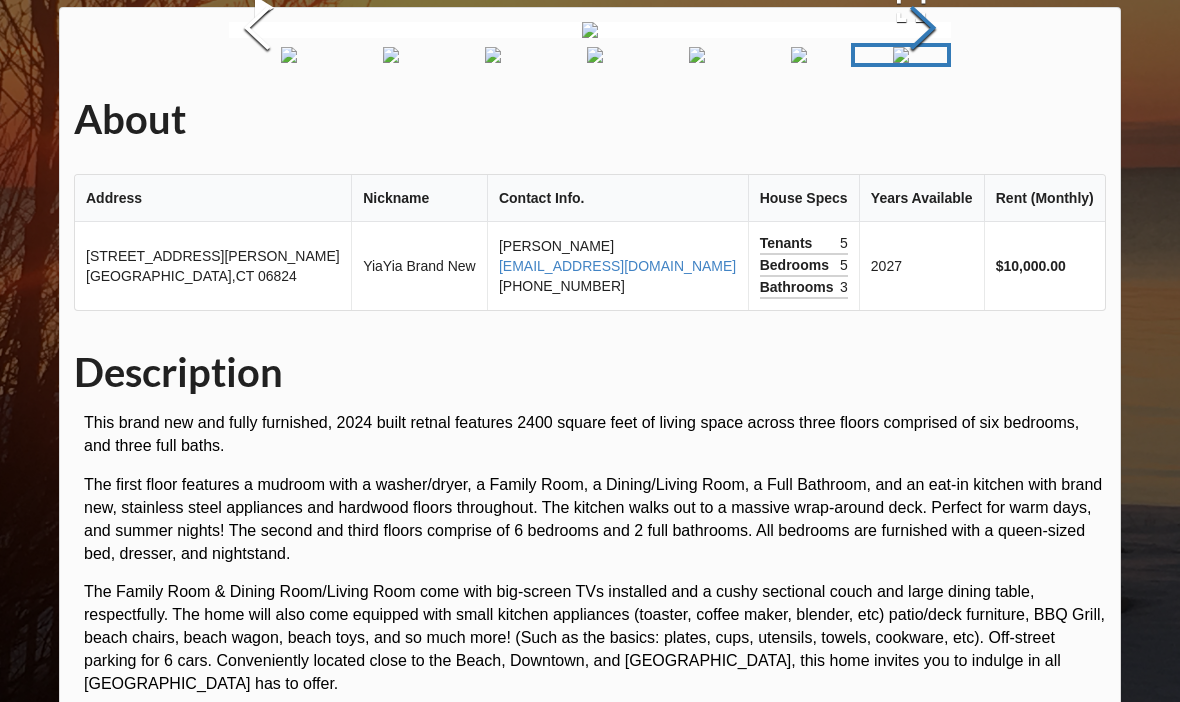 click at bounding box center (923, 30) 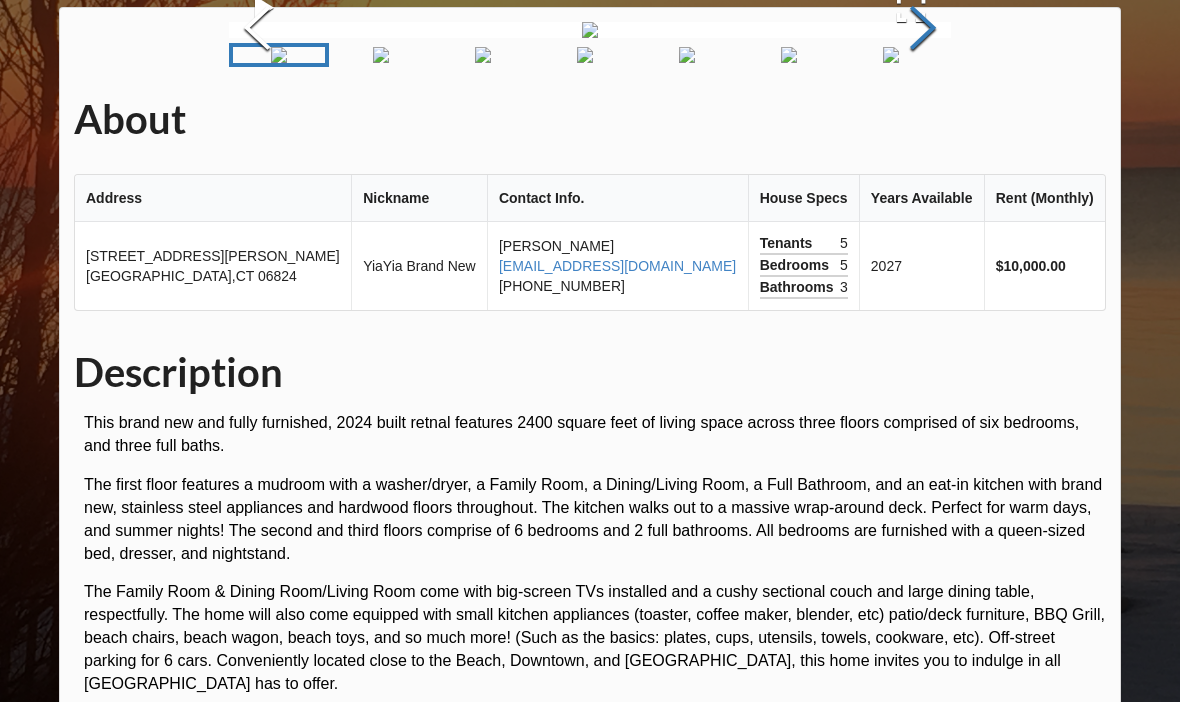 click at bounding box center [923, 30] 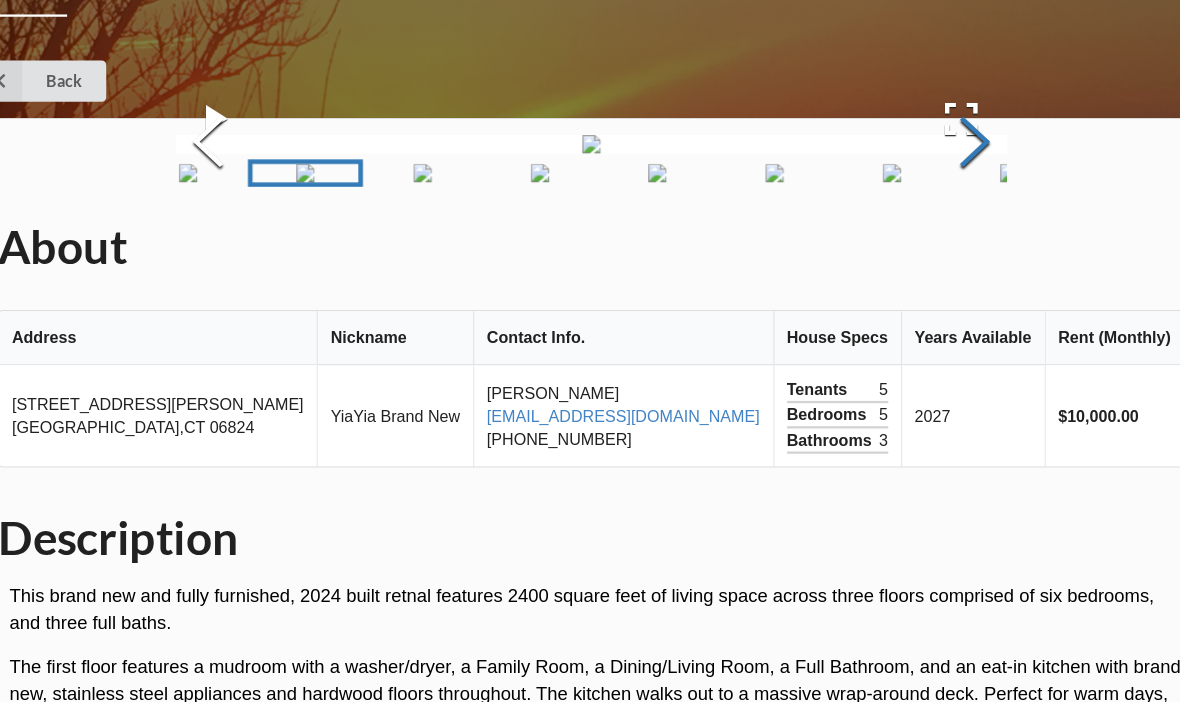 scroll, scrollTop: 0, scrollLeft: 0, axis: both 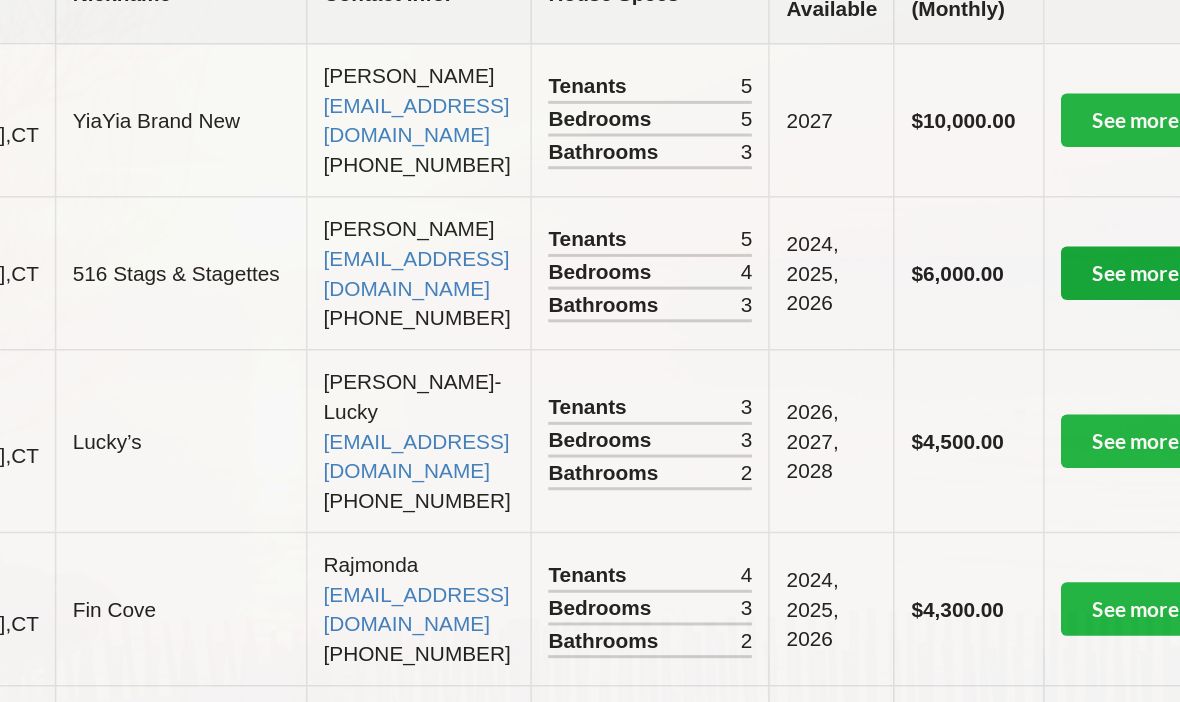 click on "See more info" at bounding box center (1024, 184) 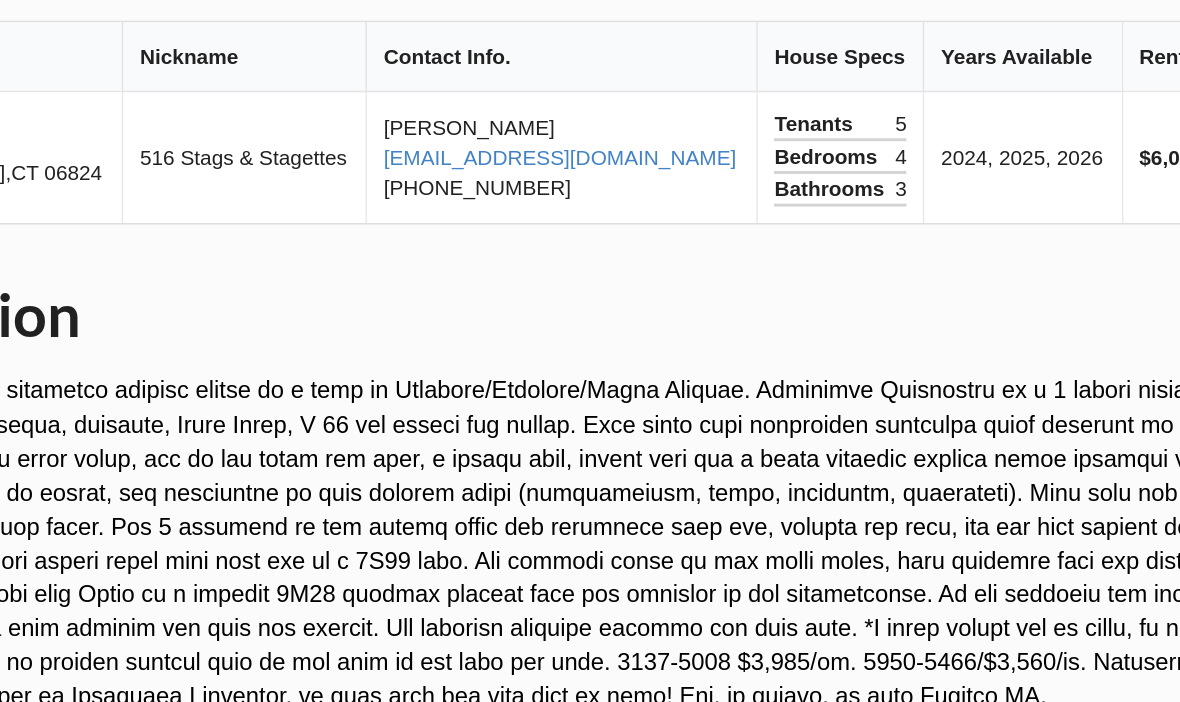click at bounding box center [923, 53] 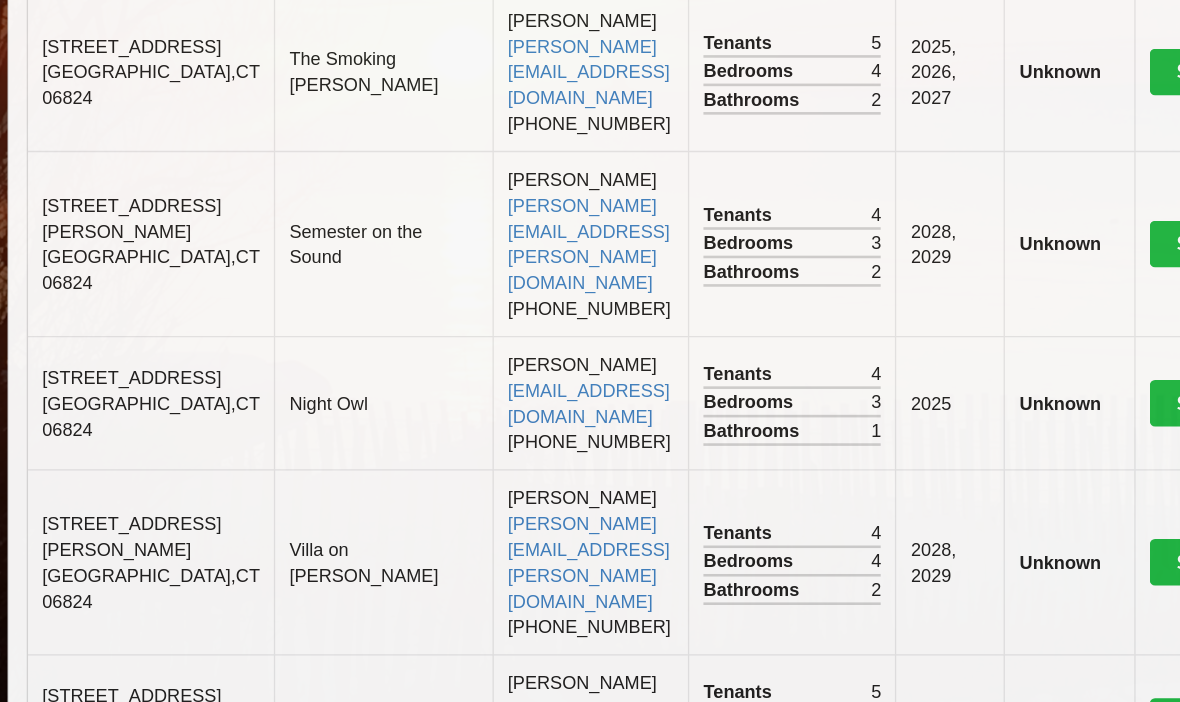 scroll, scrollTop: 1200, scrollLeft: 0, axis: vertical 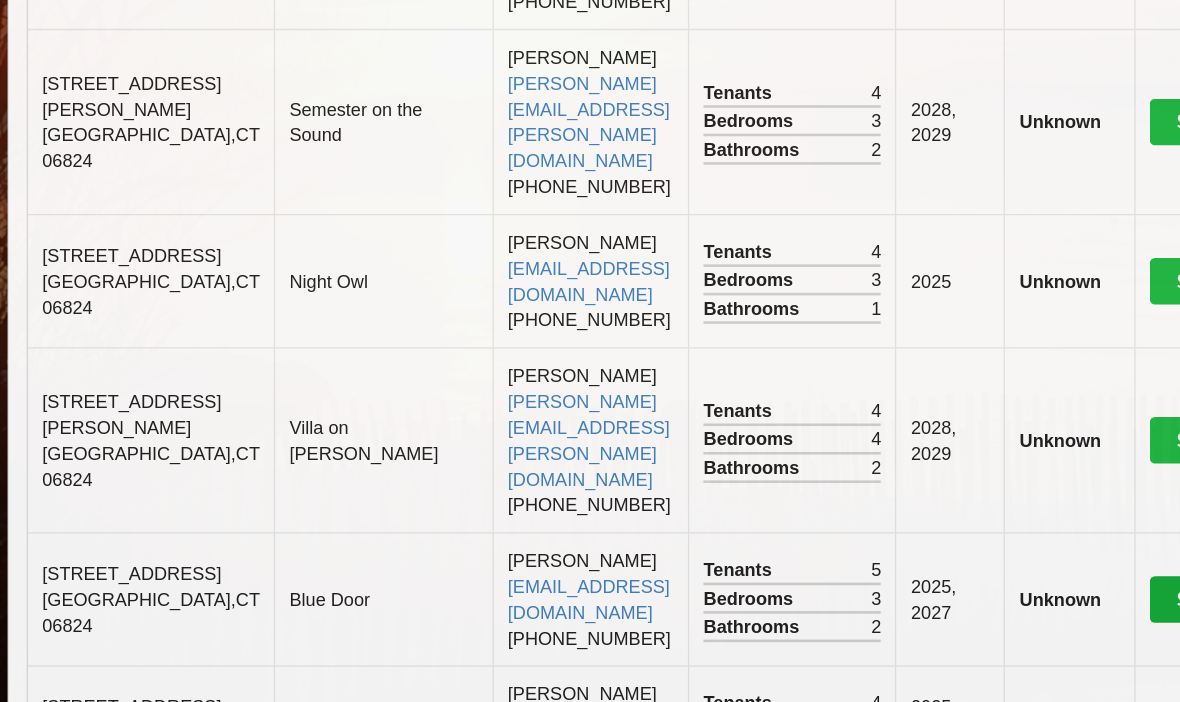 click on "See more info" at bounding box center [1024, 570] 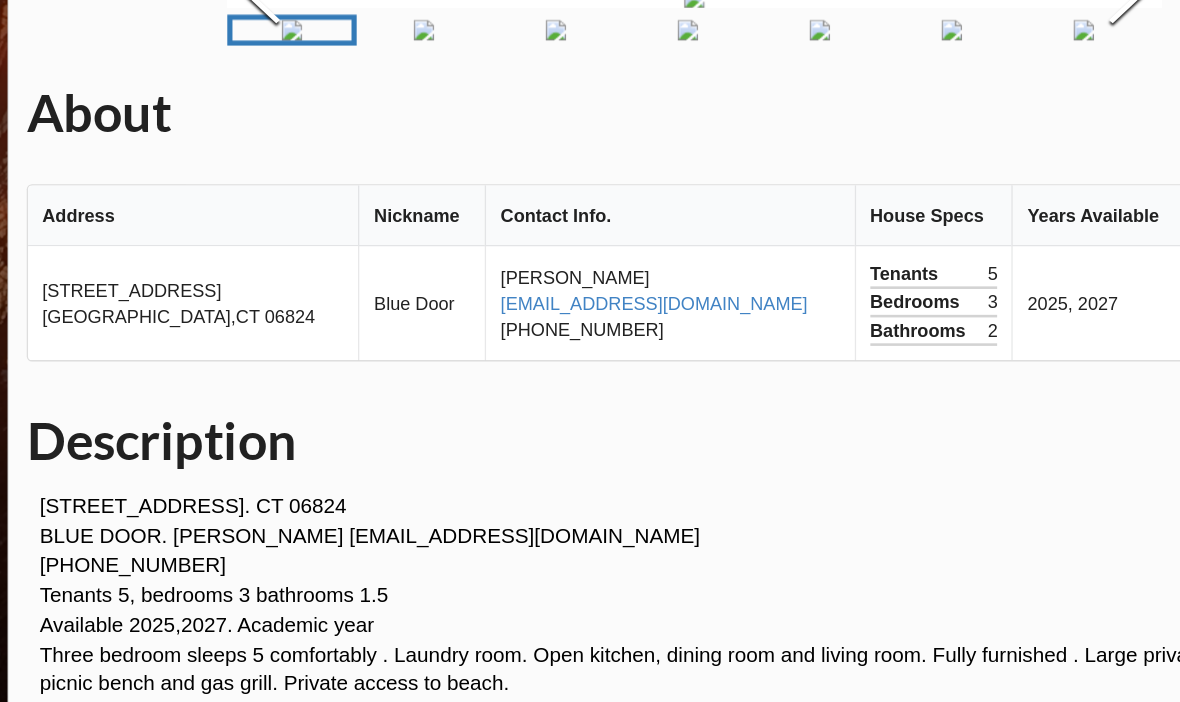 scroll, scrollTop: 69, scrollLeft: 0, axis: vertical 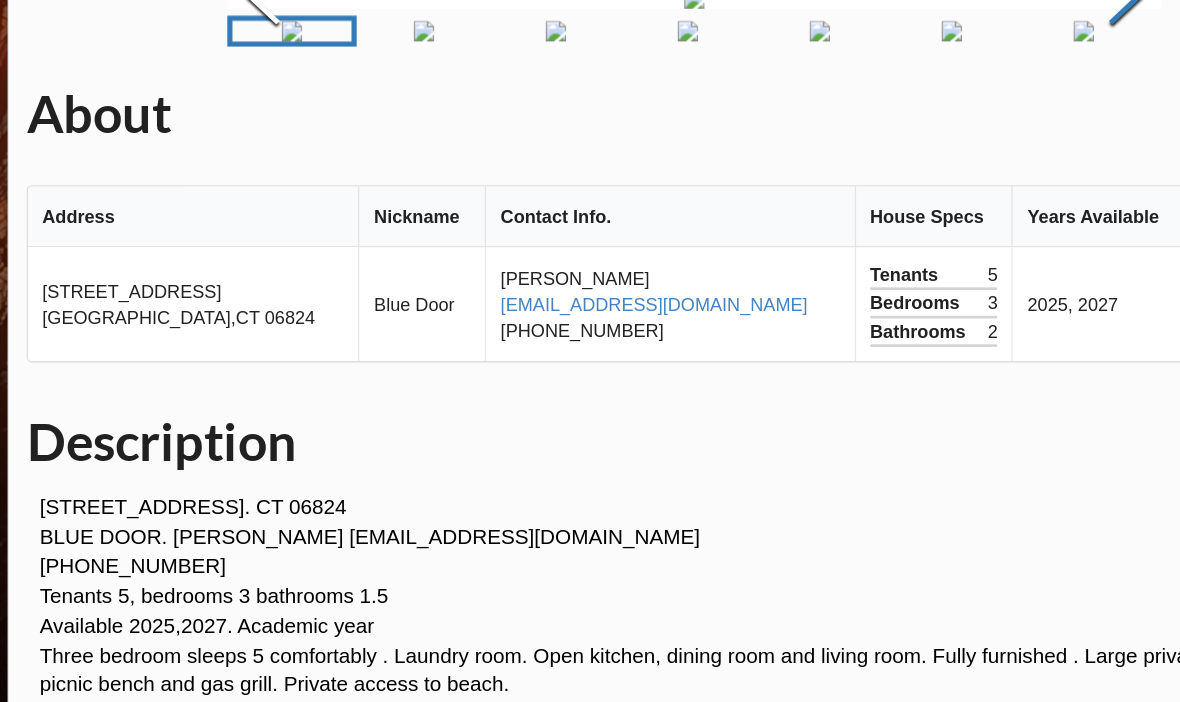 click at bounding box center [923, 105] 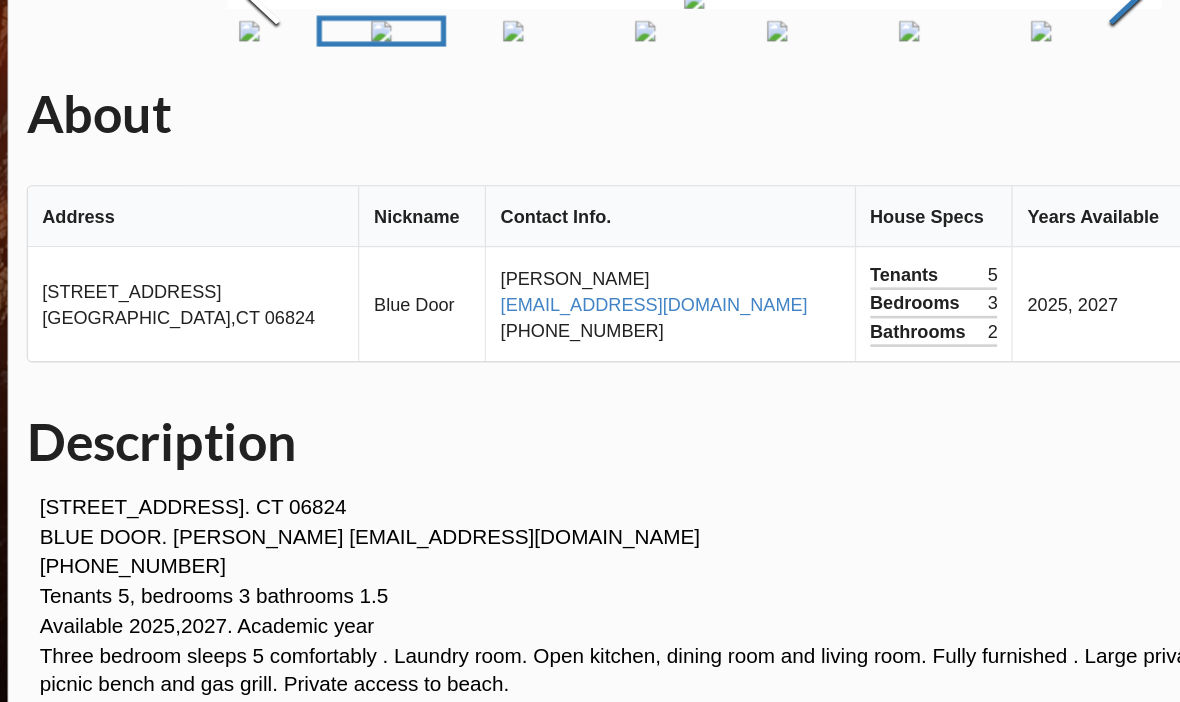 click at bounding box center [923, 105] 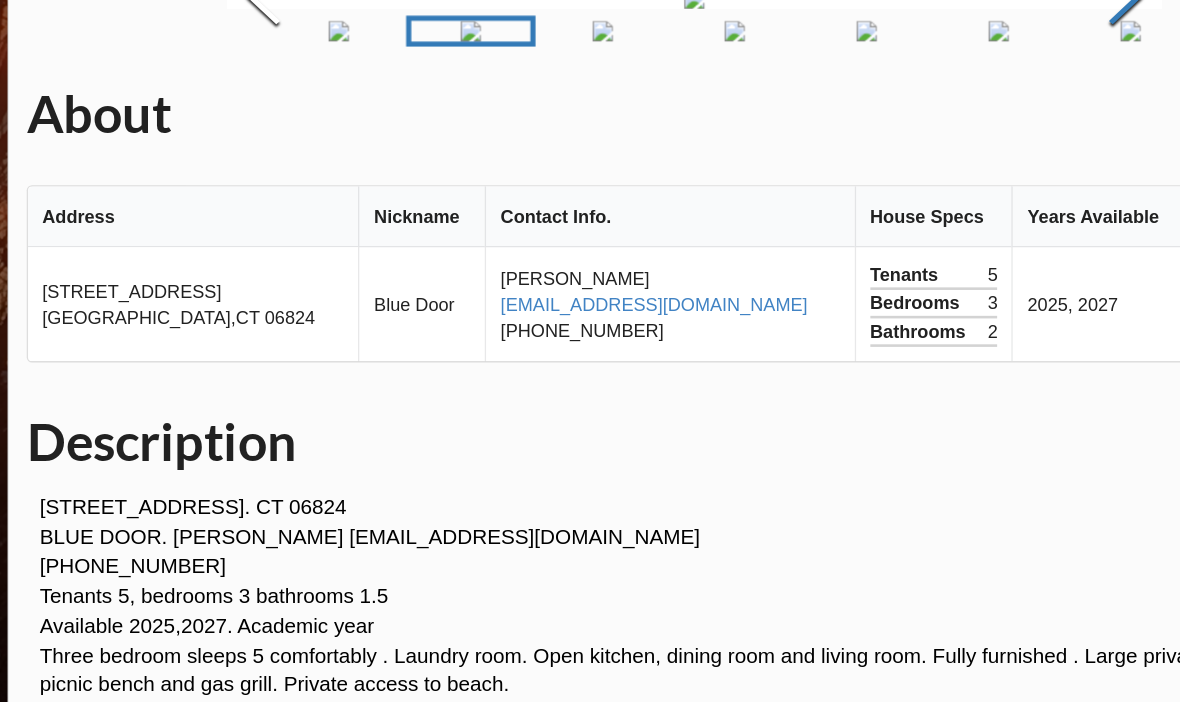 click at bounding box center [923, 105] 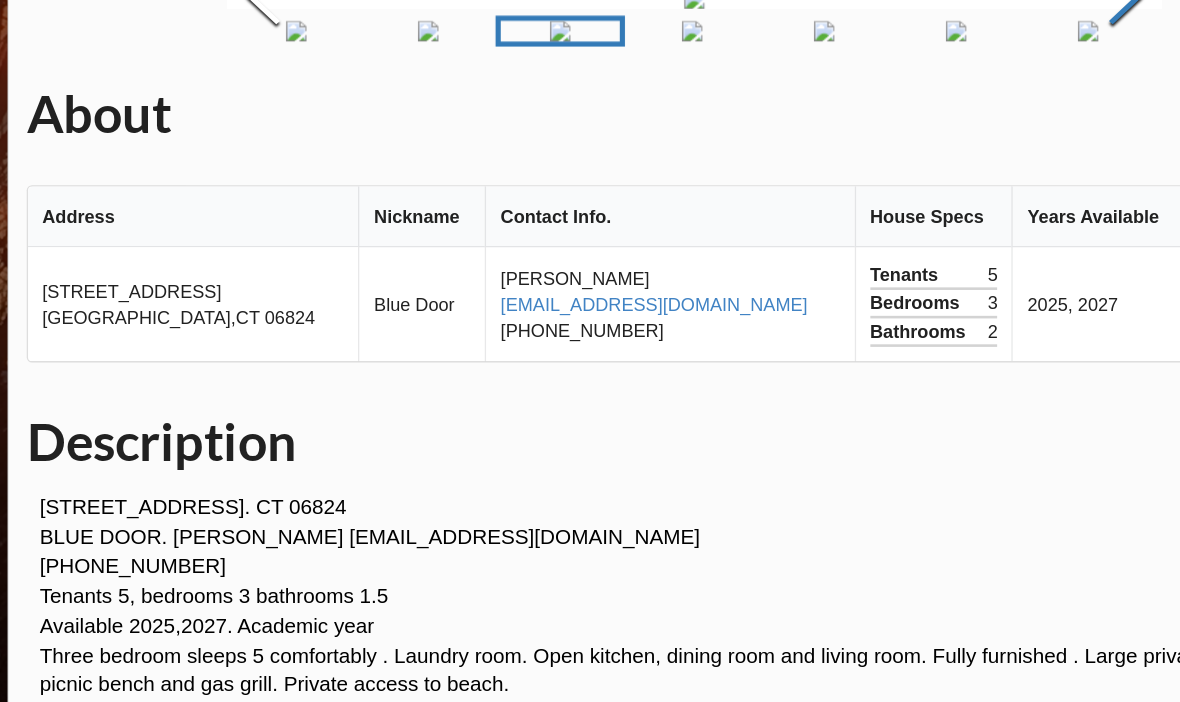 click at bounding box center [923, 105] 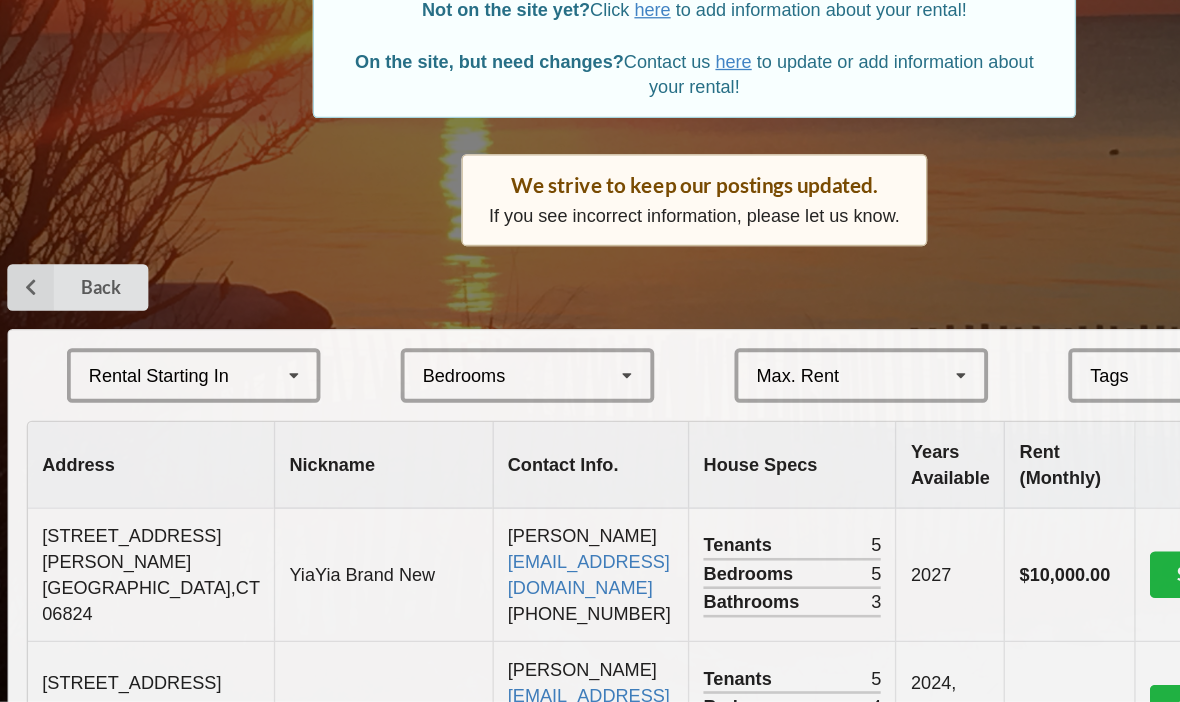 scroll, scrollTop: 1295, scrollLeft: 0, axis: vertical 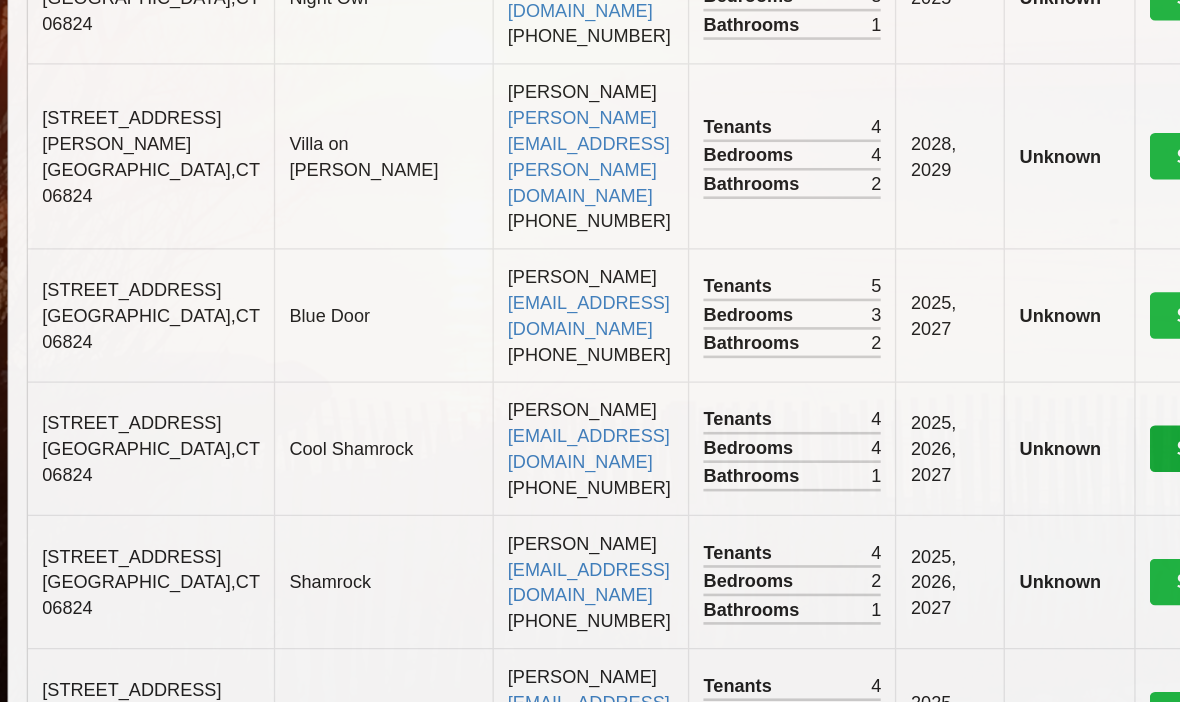click on "See more info" at bounding box center (1024, 453) 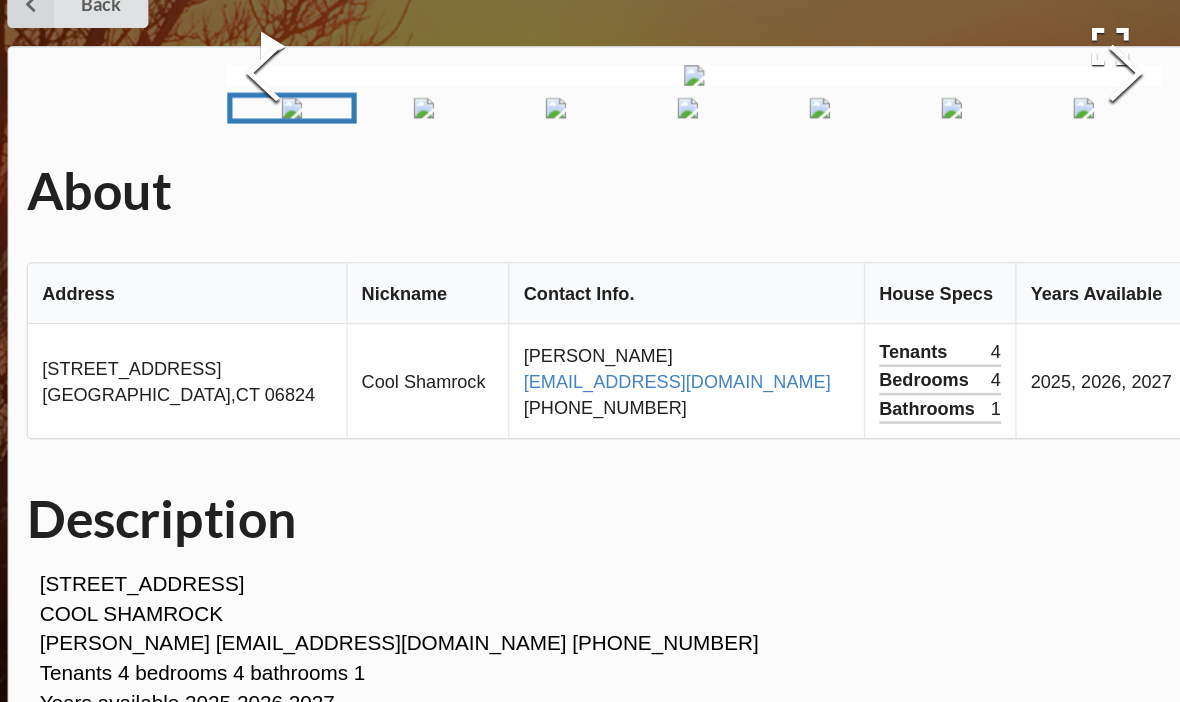 scroll, scrollTop: 69, scrollLeft: 0, axis: vertical 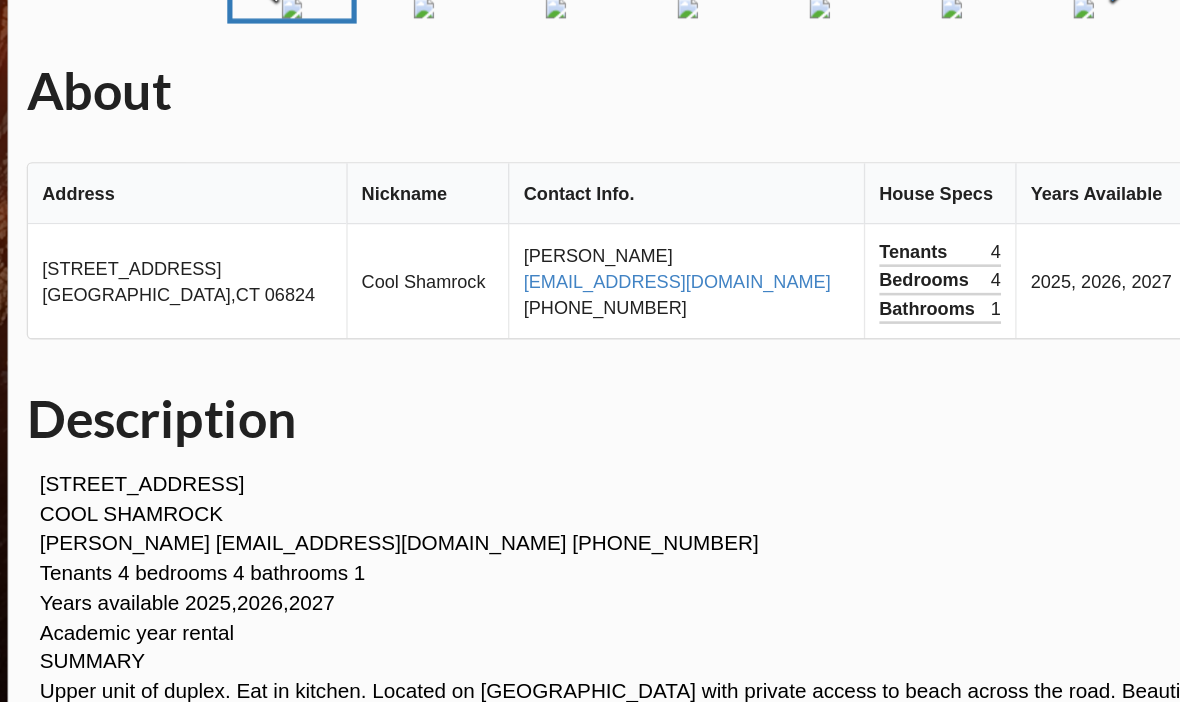 click at bounding box center [923, 87] 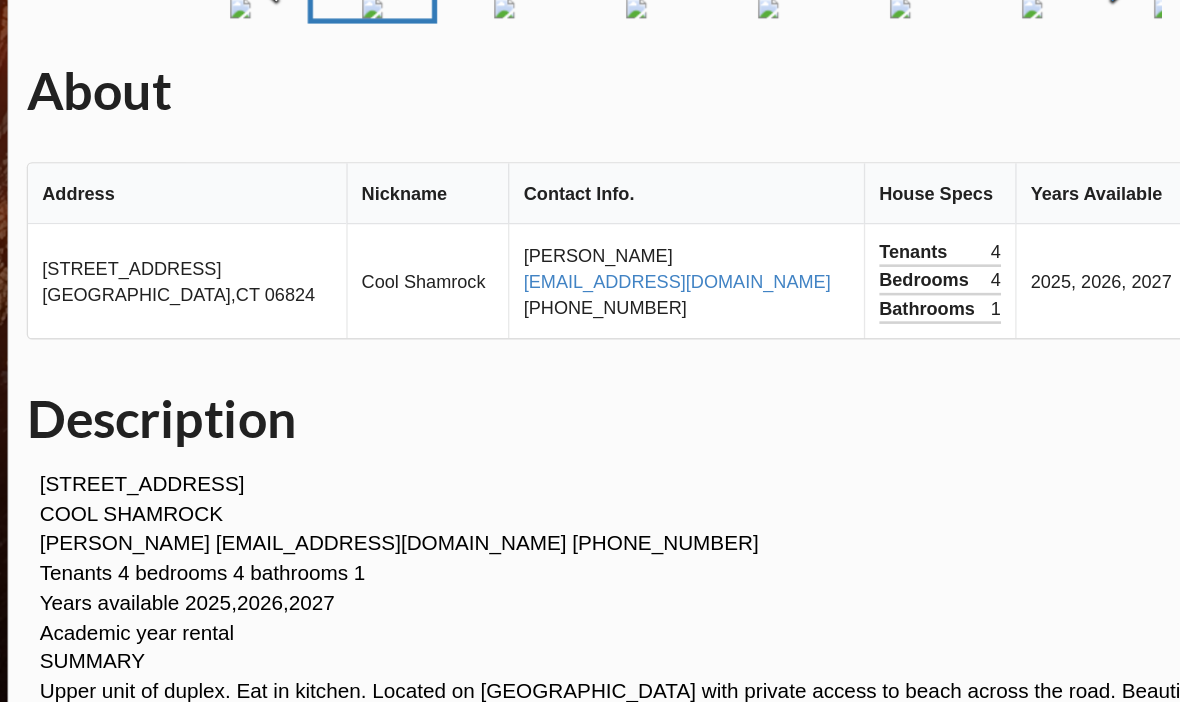 click at bounding box center (923, 87) 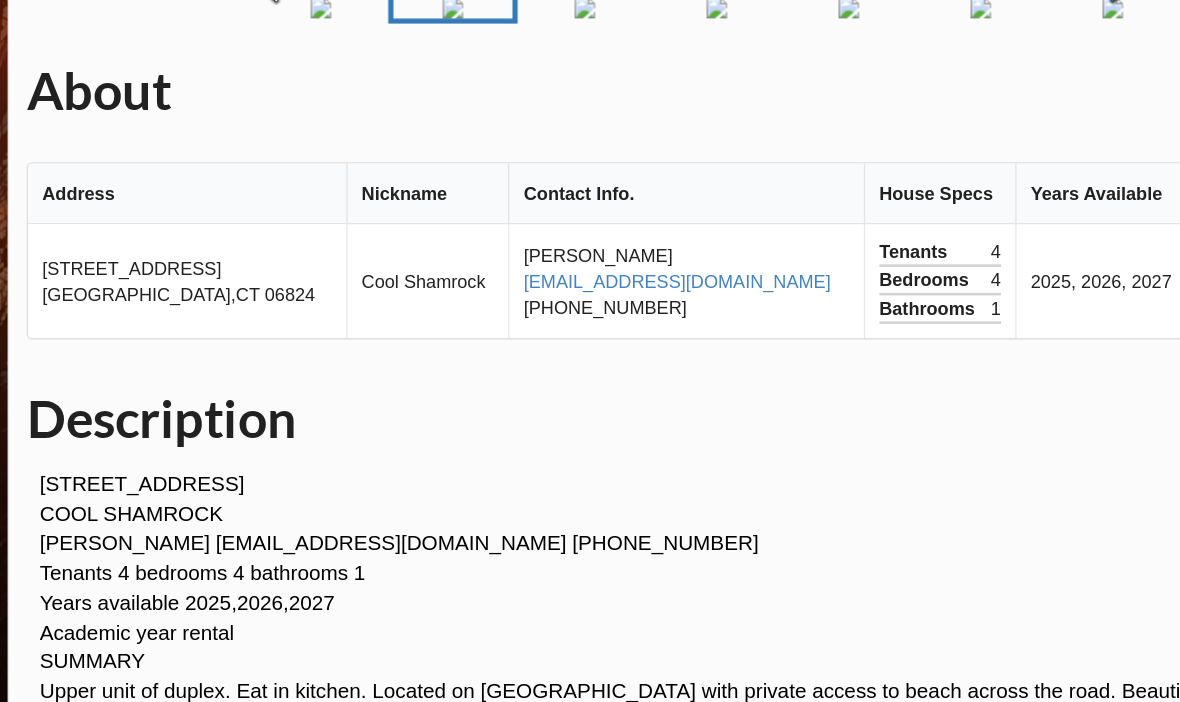 click at bounding box center [923, 87] 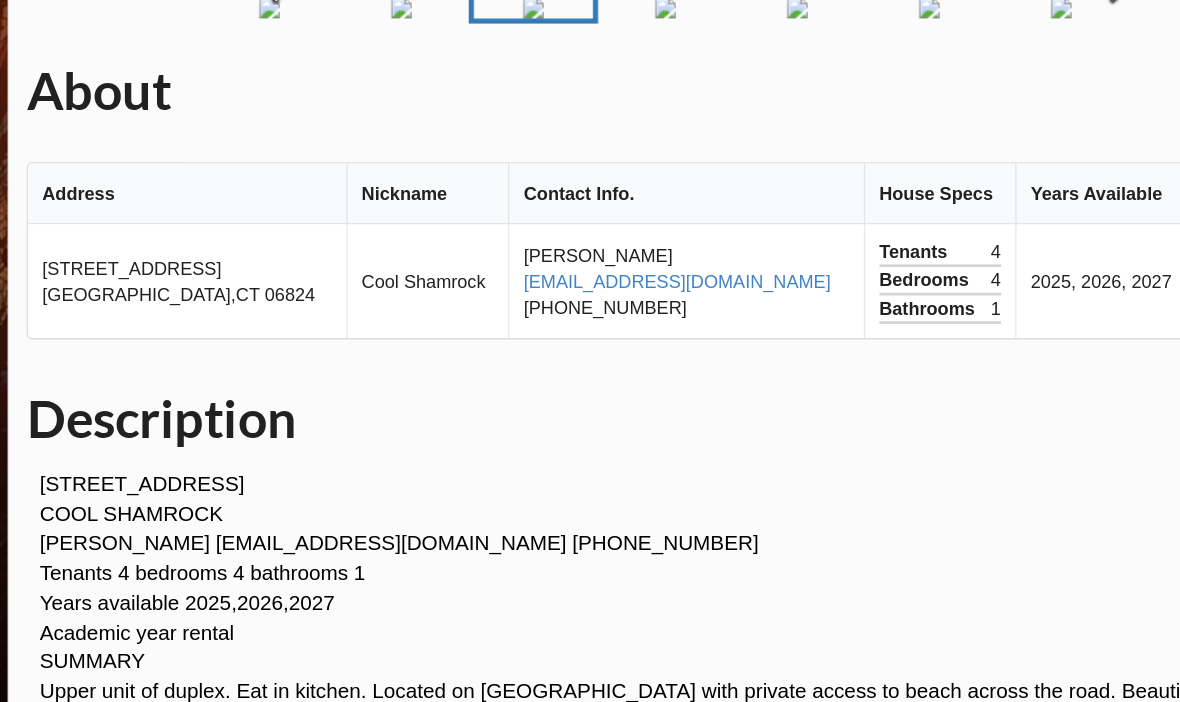 click at bounding box center [923, 87] 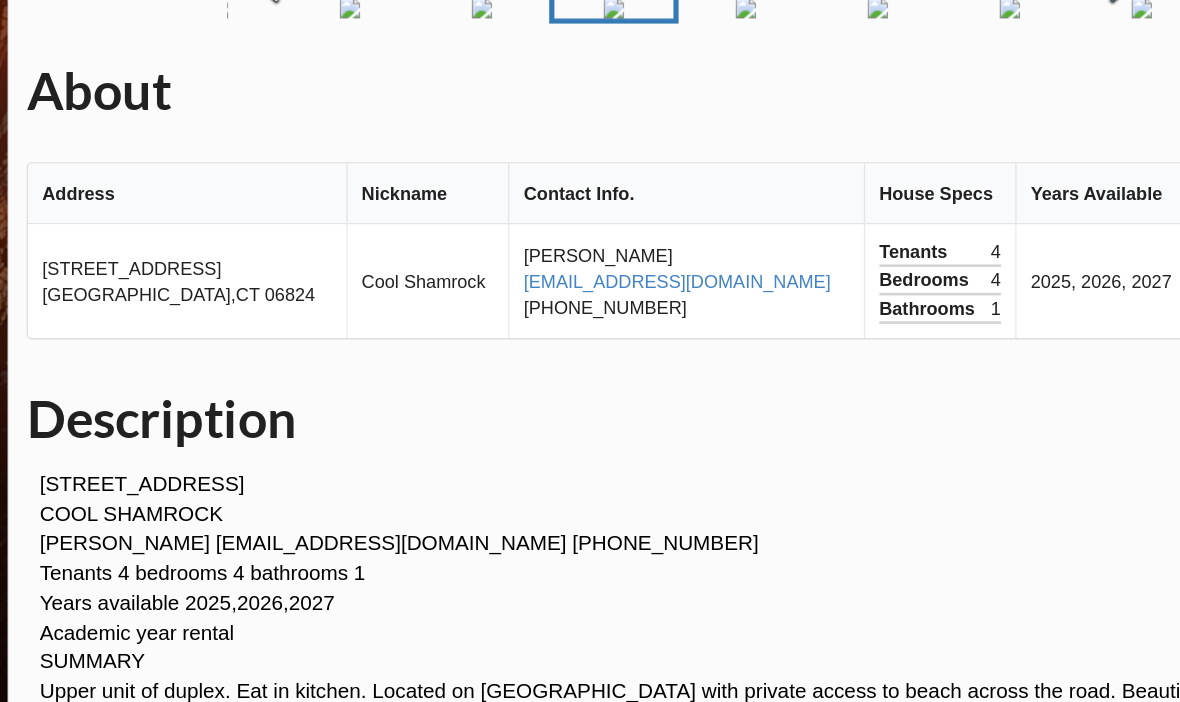 click at bounding box center (923, 87) 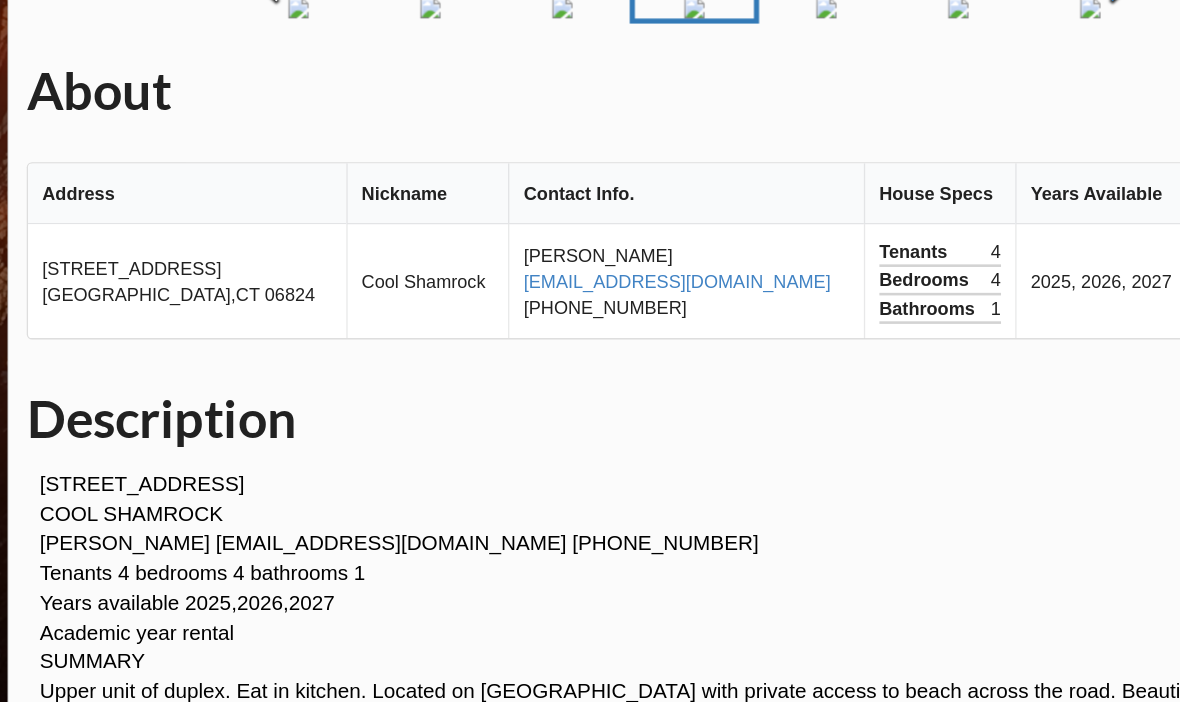 click at bounding box center (923, 87) 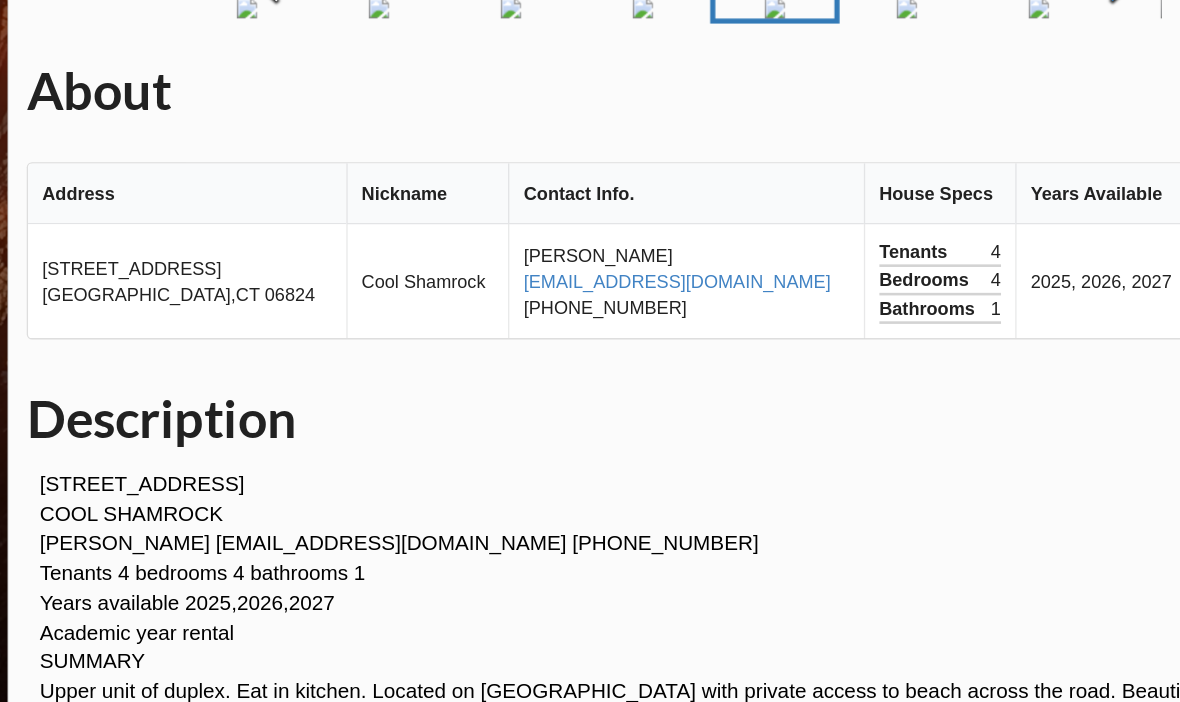 click at bounding box center [923, 87] 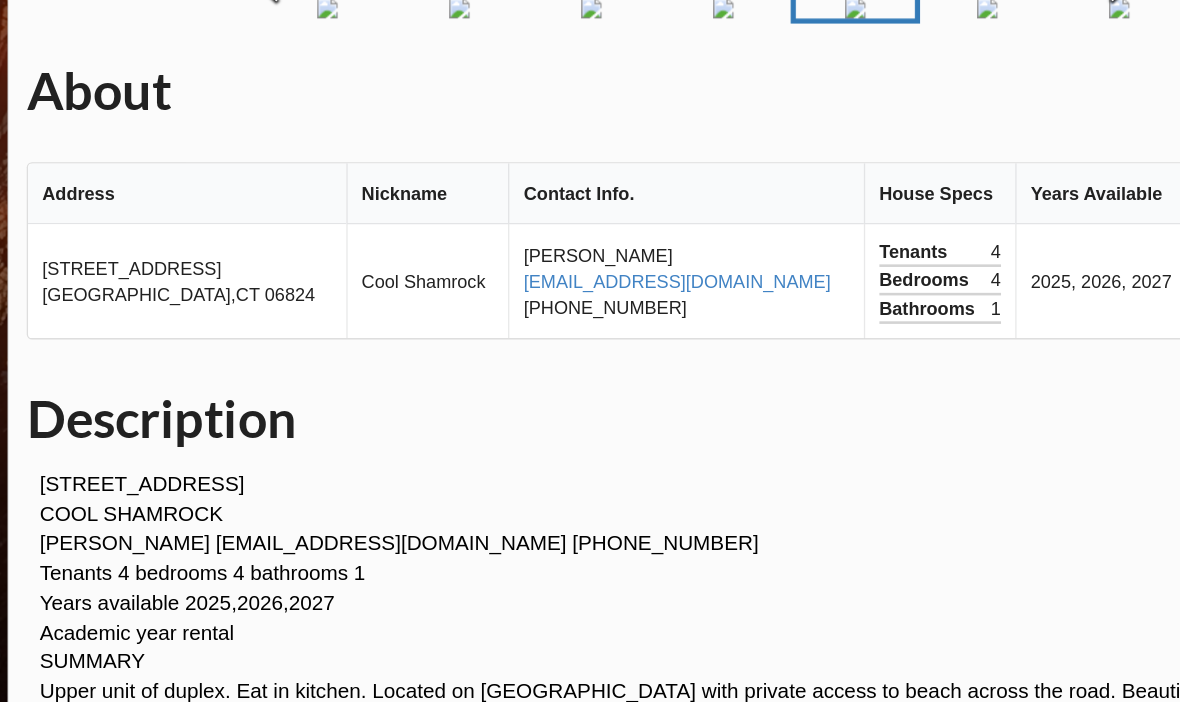 click at bounding box center (590, 87) 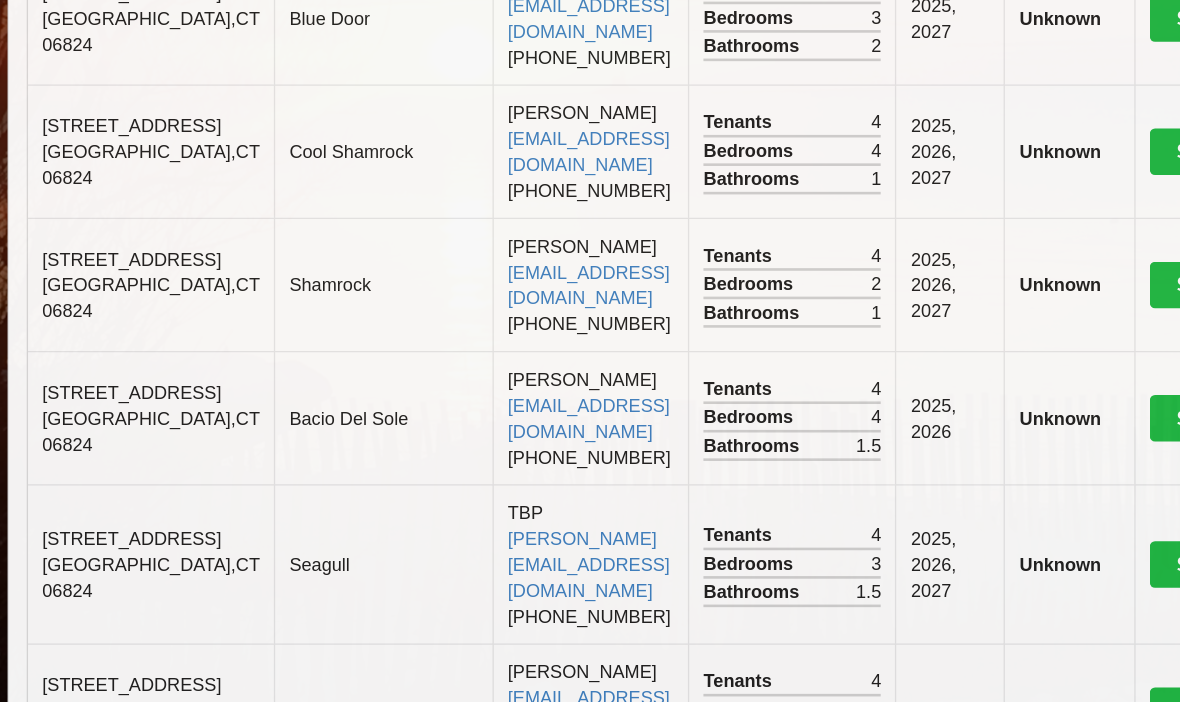 scroll, scrollTop: 1744, scrollLeft: 0, axis: vertical 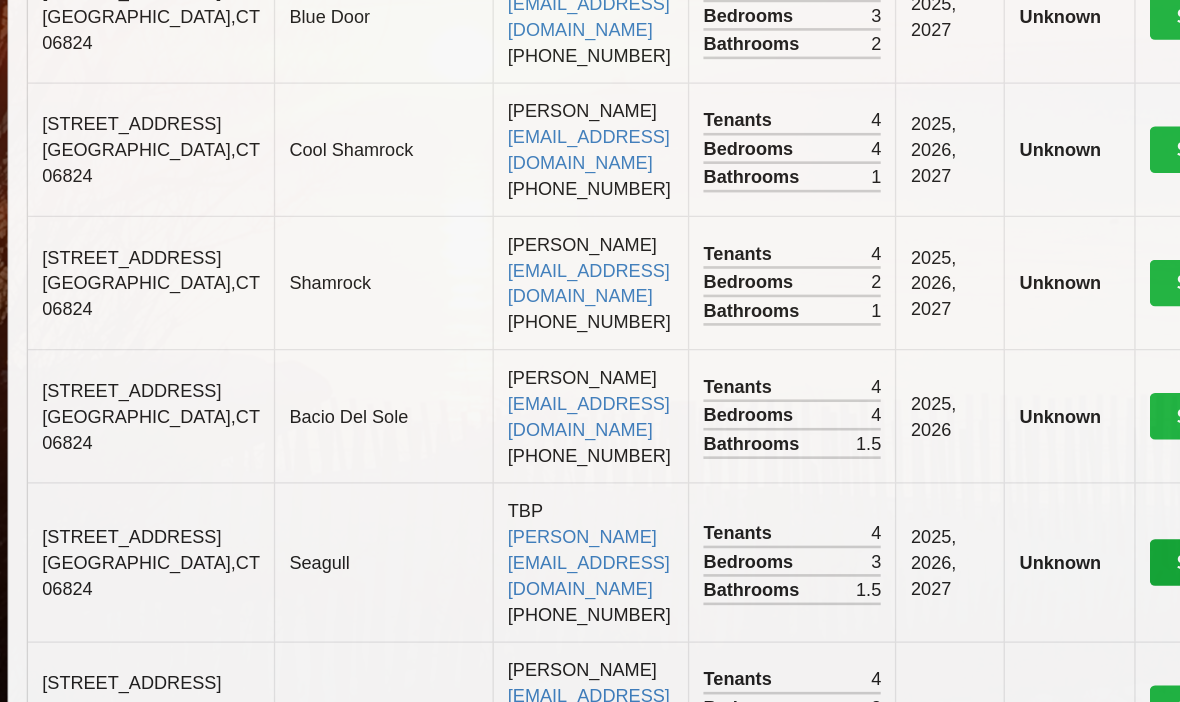 click on "See more info" at bounding box center (1024, 541) 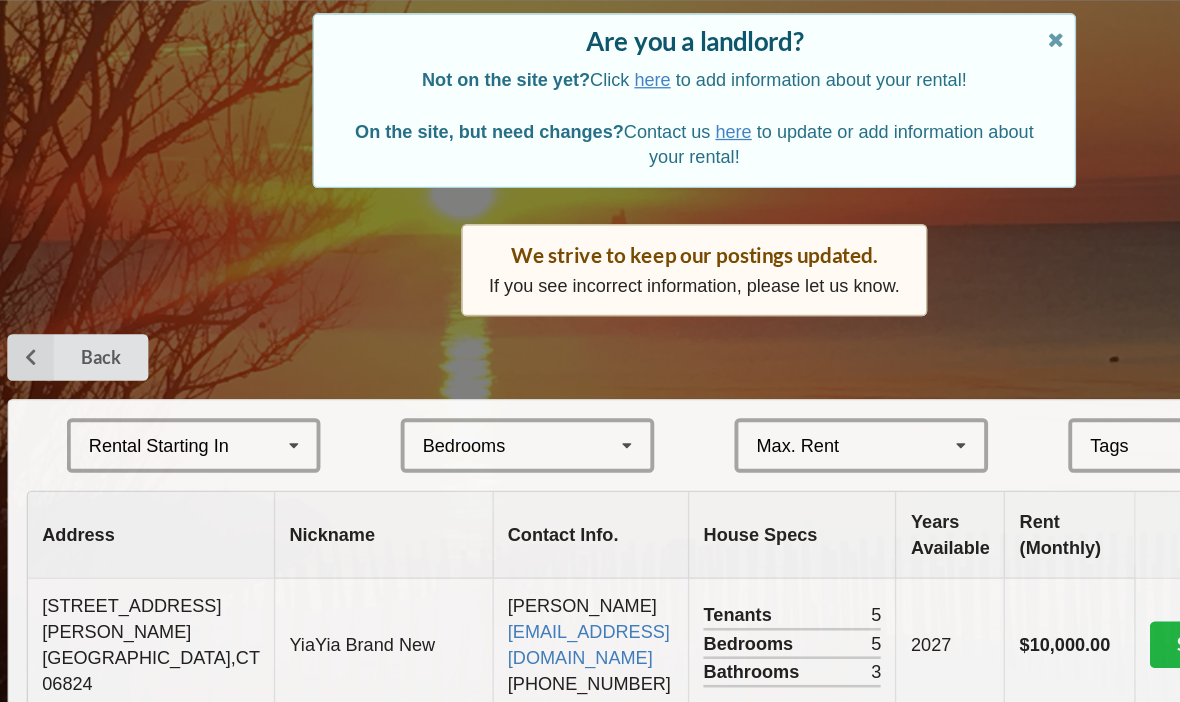 scroll, scrollTop: 69, scrollLeft: 0, axis: vertical 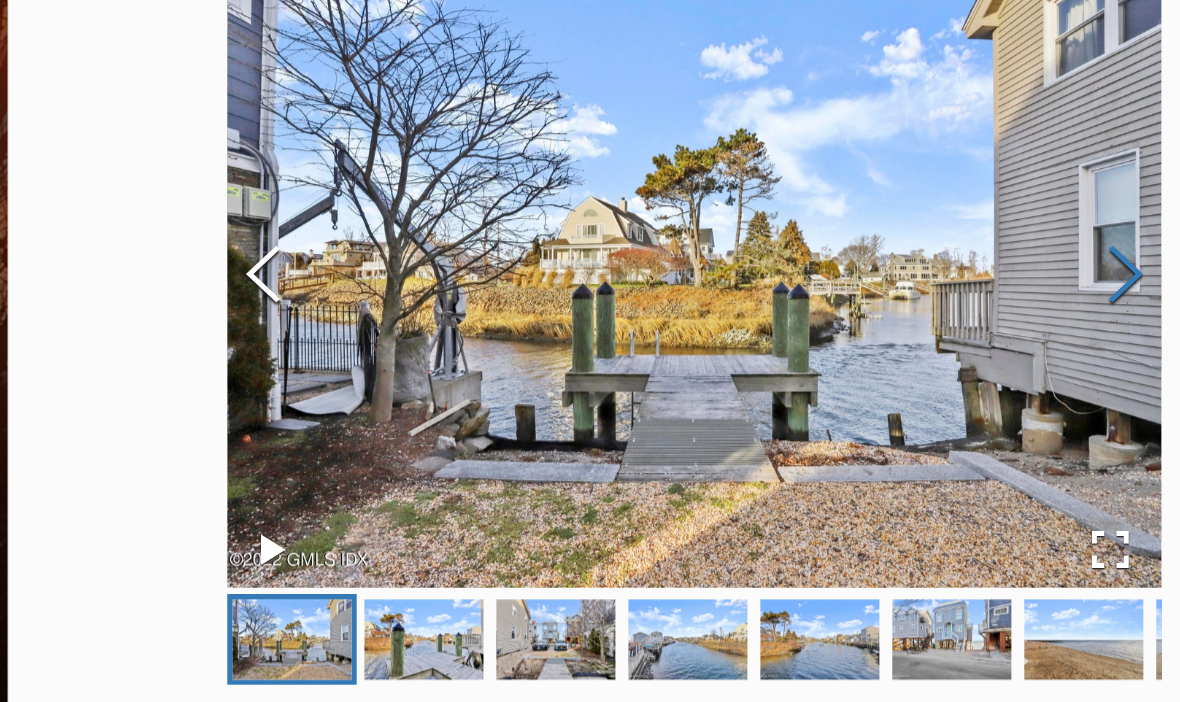 click at bounding box center [923, 319] 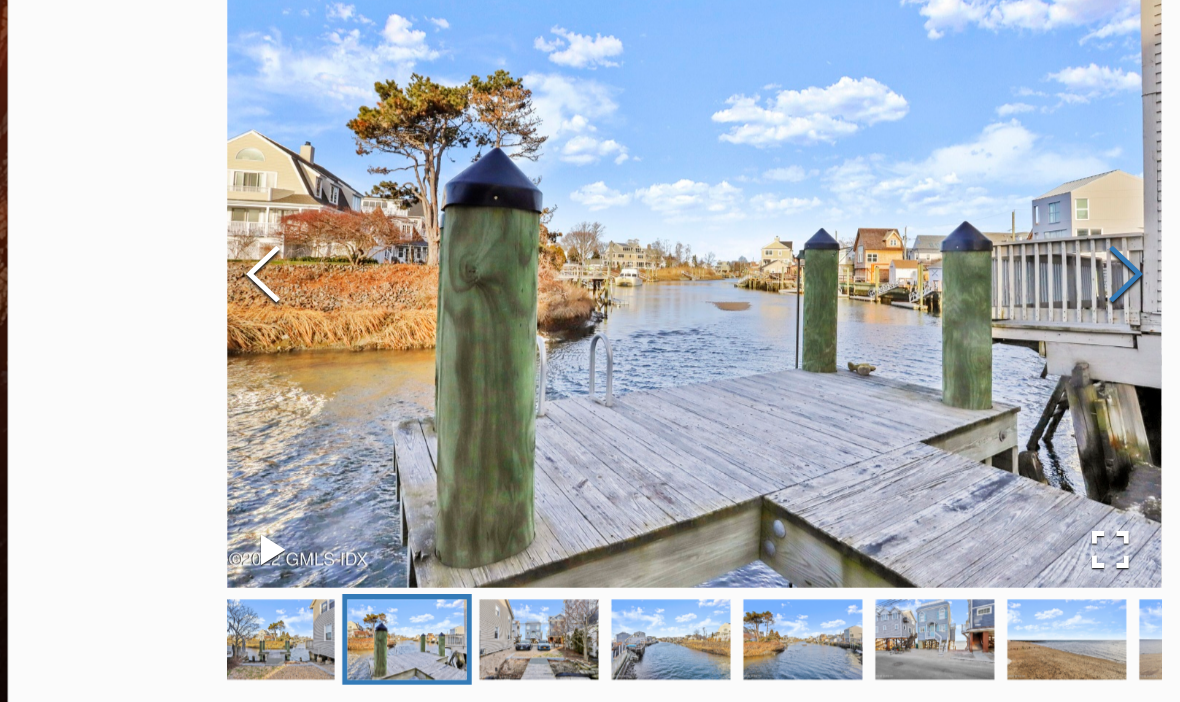 click at bounding box center (923, 319) 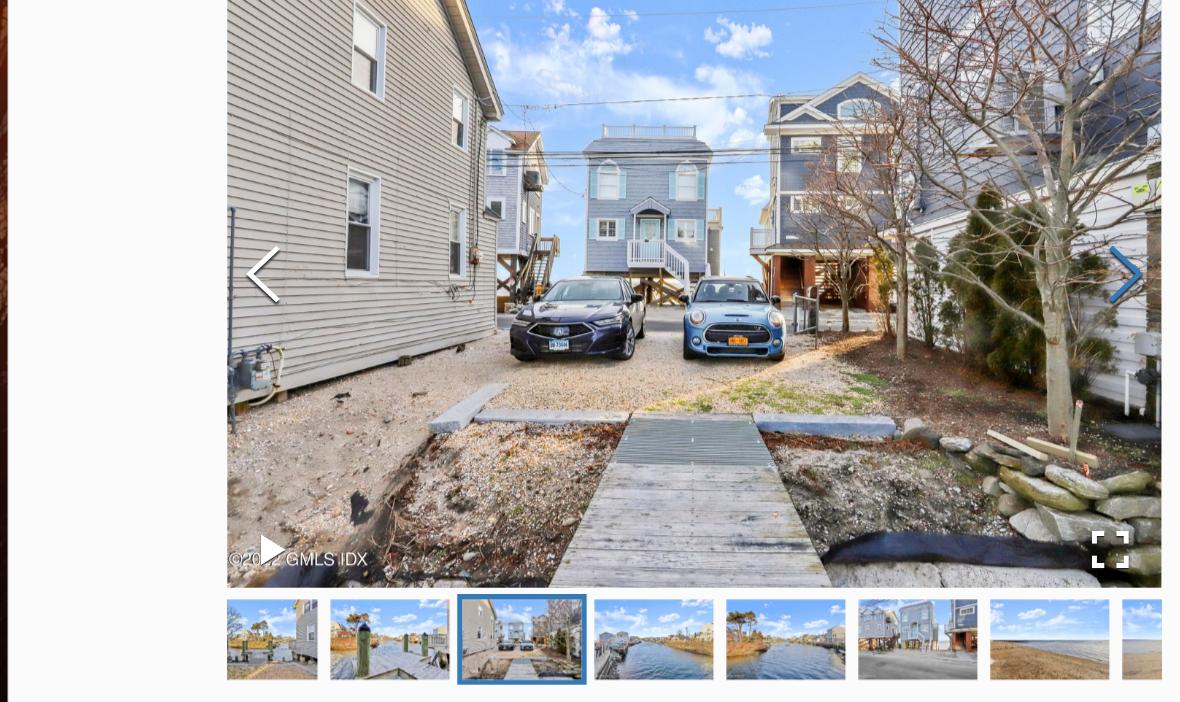 click at bounding box center (923, 319) 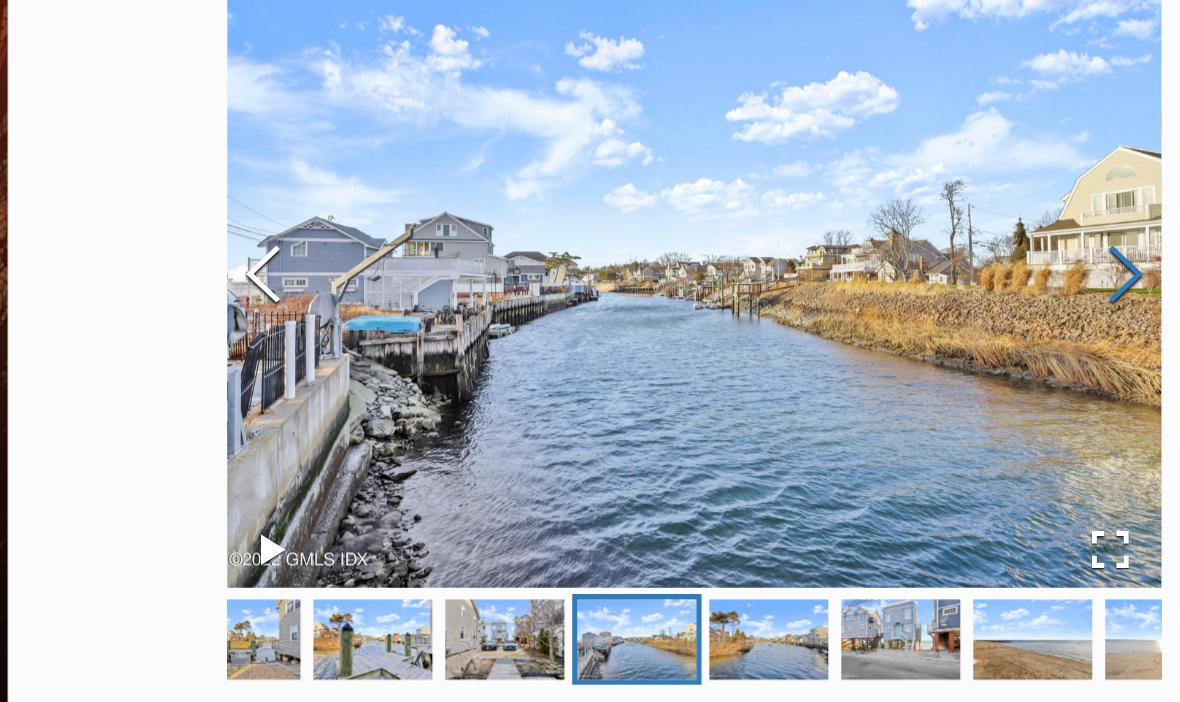 click at bounding box center (923, 319) 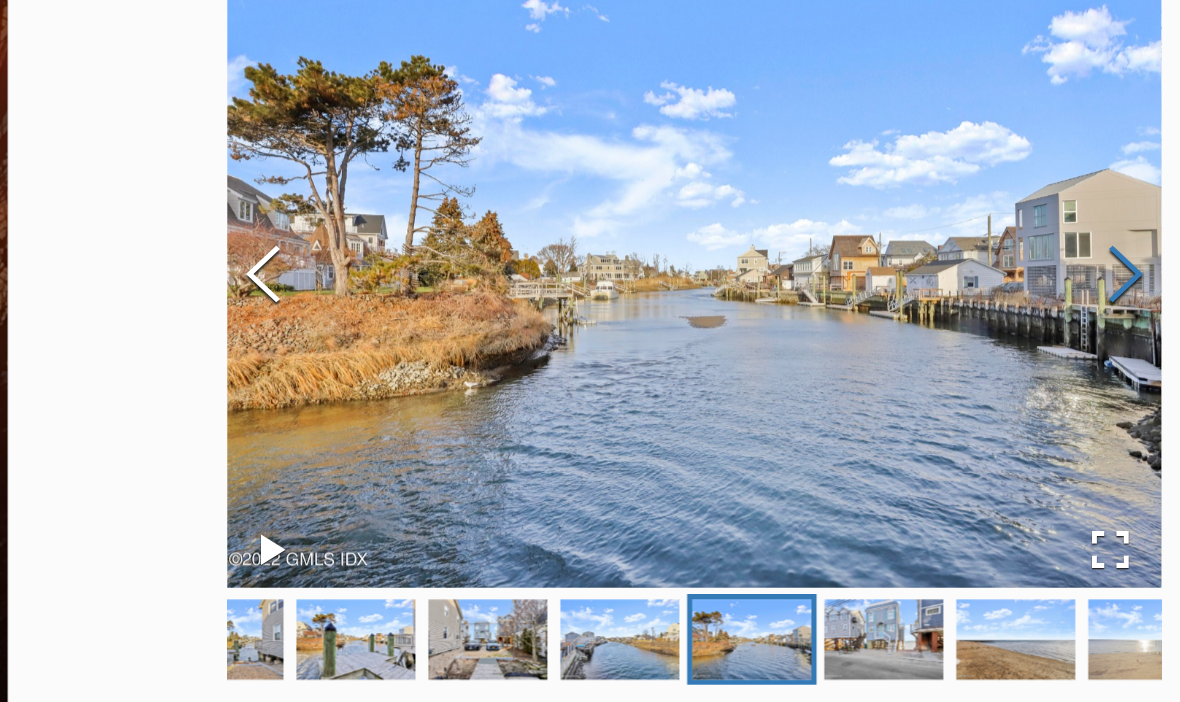 click at bounding box center (923, 319) 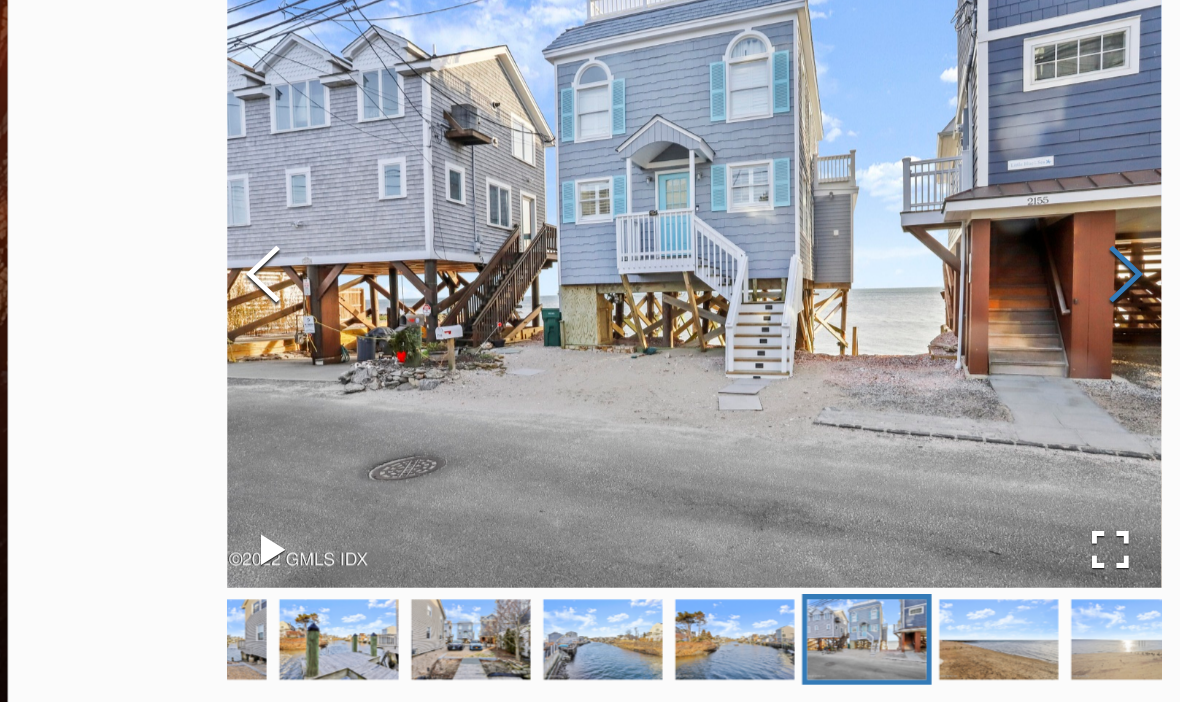 click at bounding box center [923, 319] 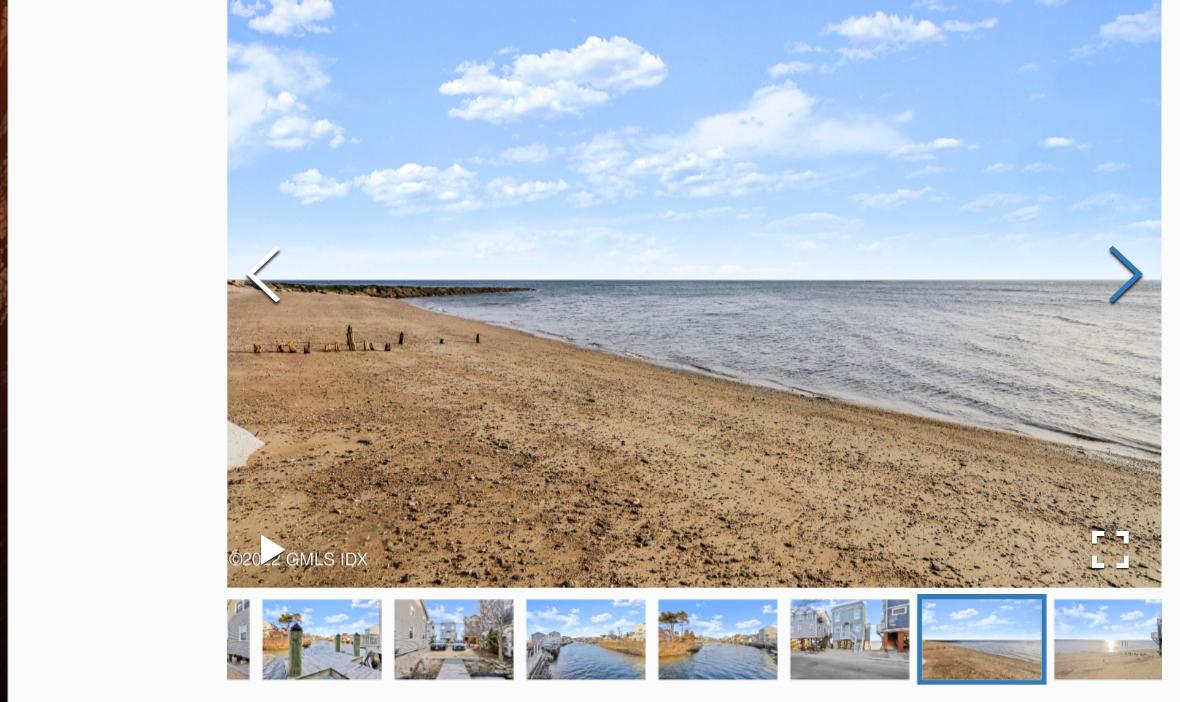 click at bounding box center [923, 319] 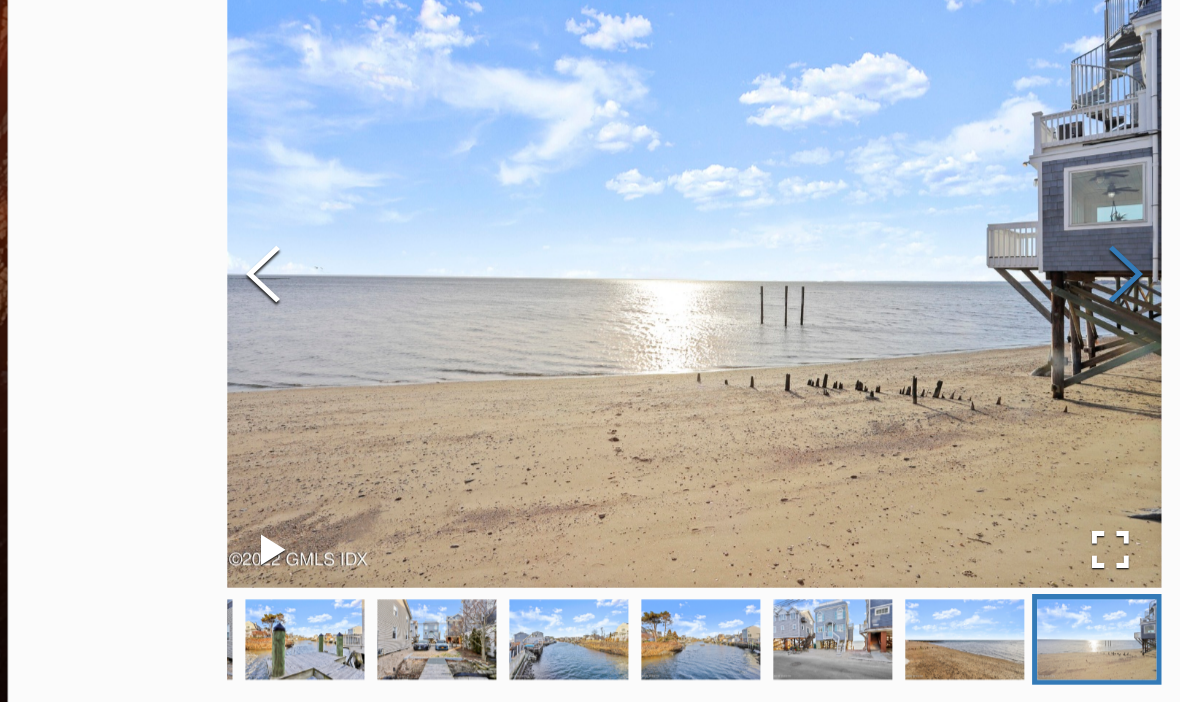click at bounding box center (923, 319) 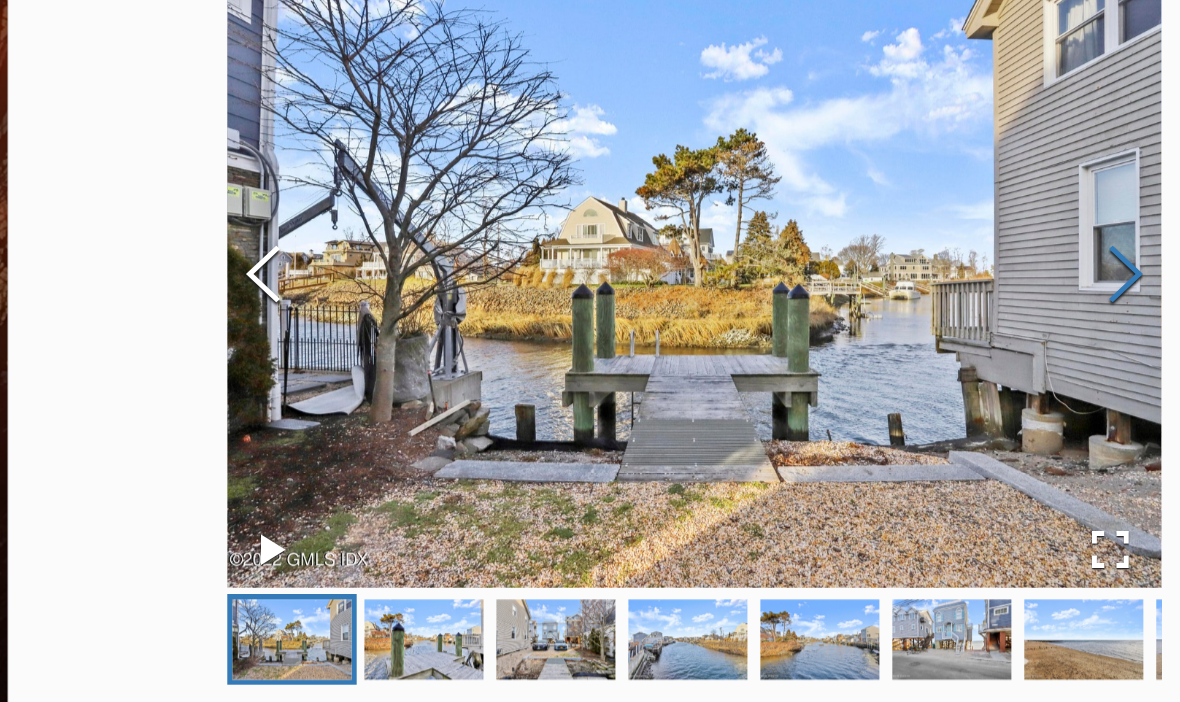 click at bounding box center (923, 319) 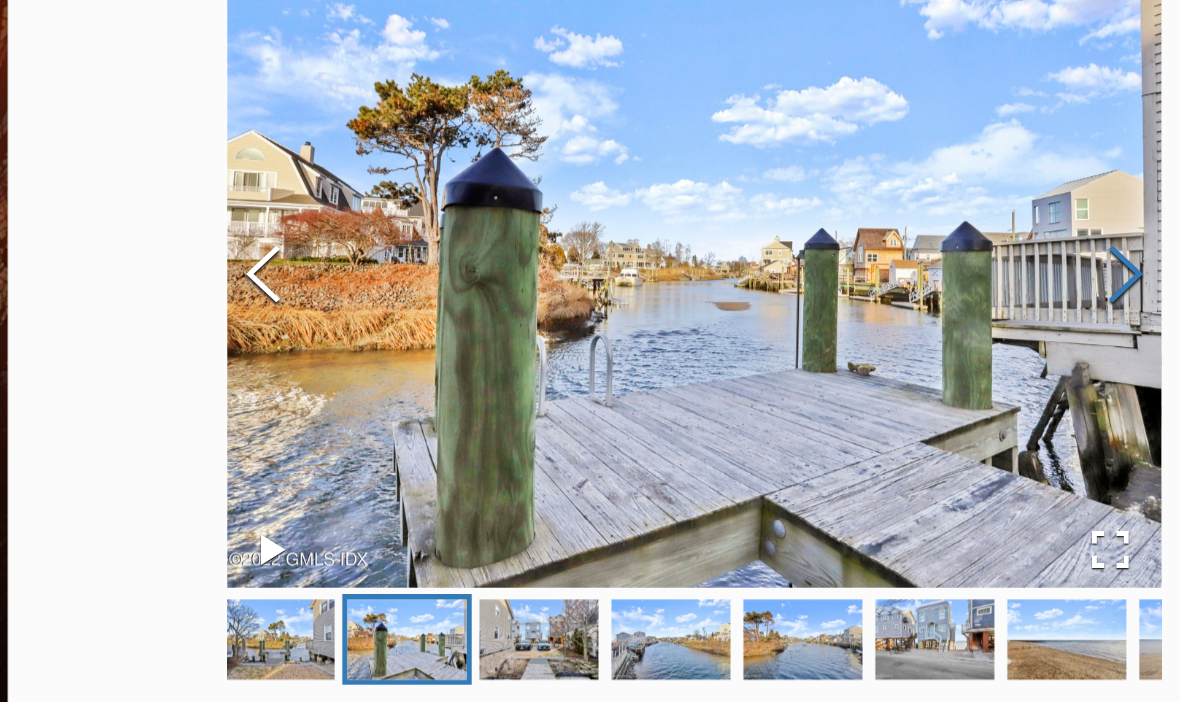 click at bounding box center [923, 319] 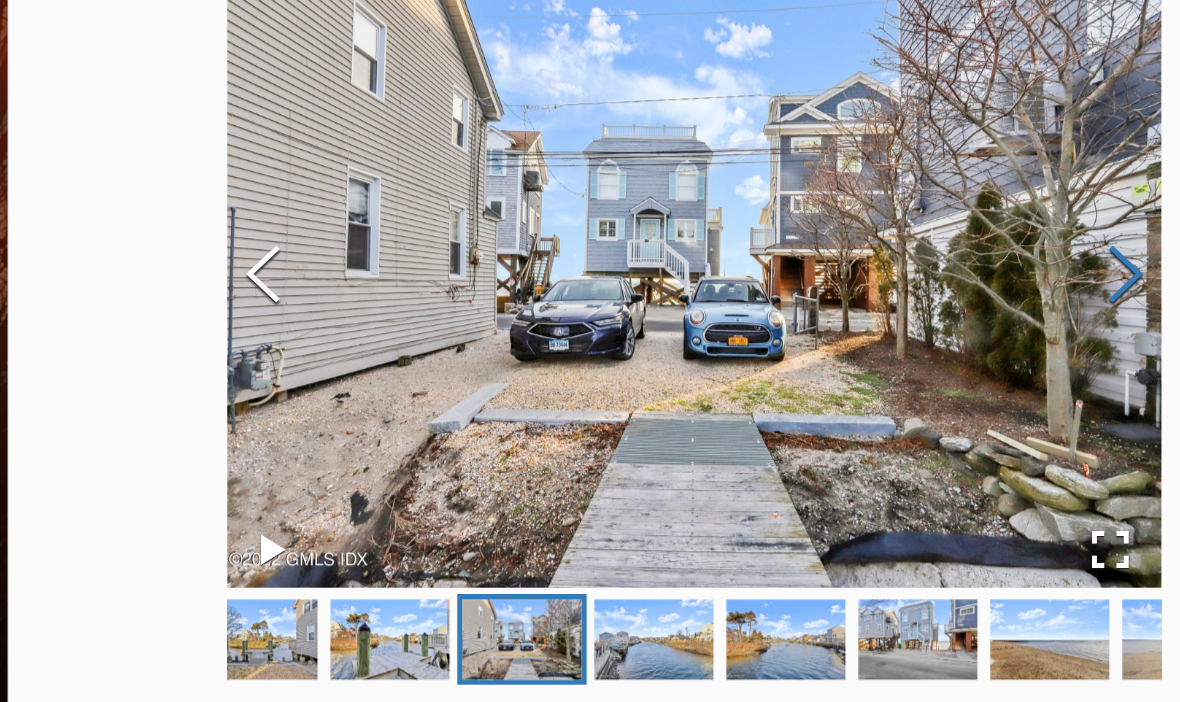 click at bounding box center (923, 319) 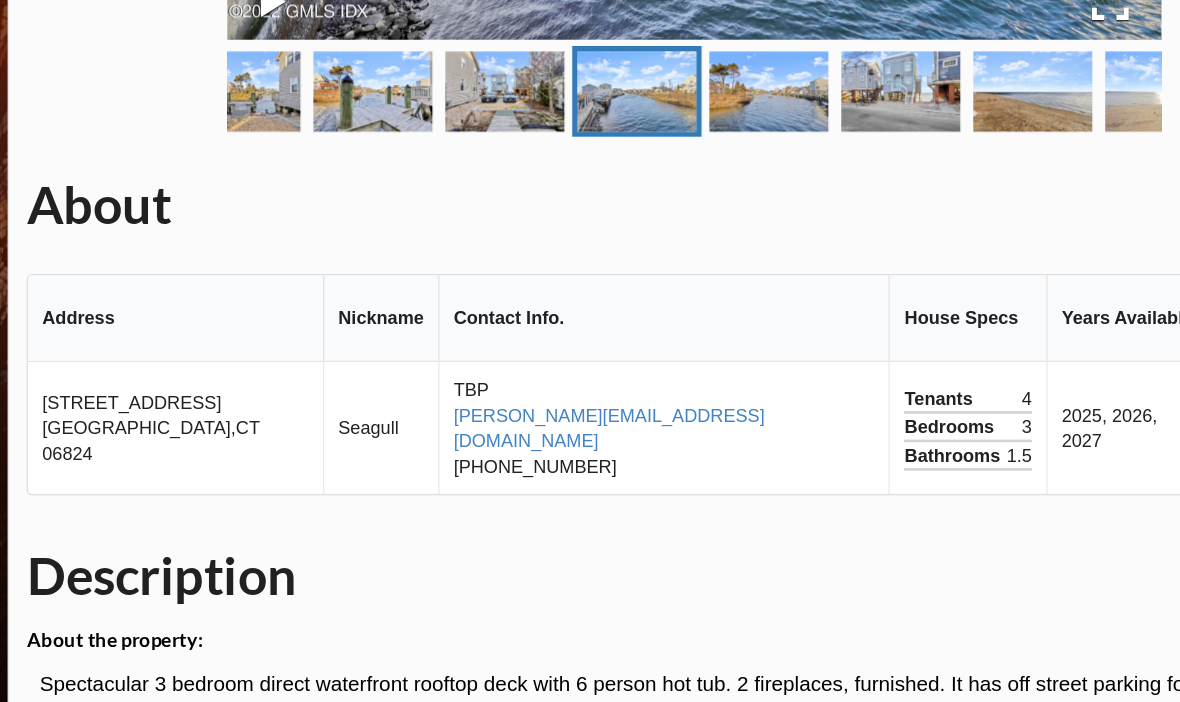 scroll, scrollTop: 496, scrollLeft: 0, axis: vertical 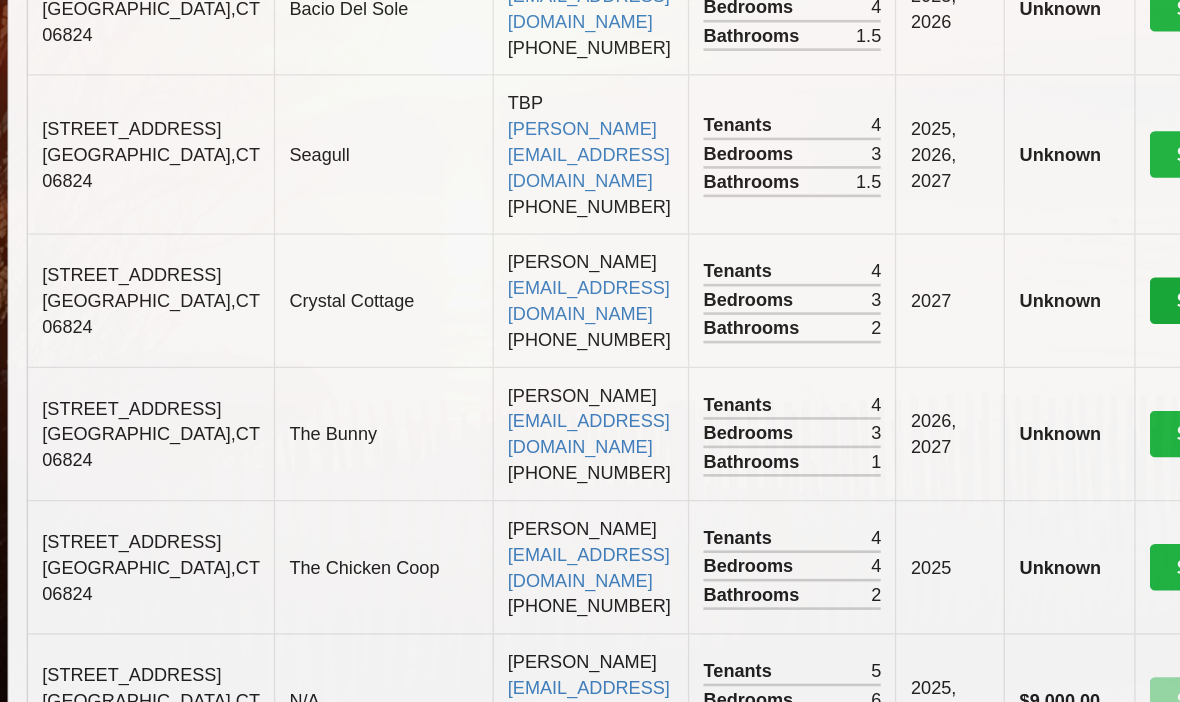 click on "See more info" at bounding box center (1024, 339) 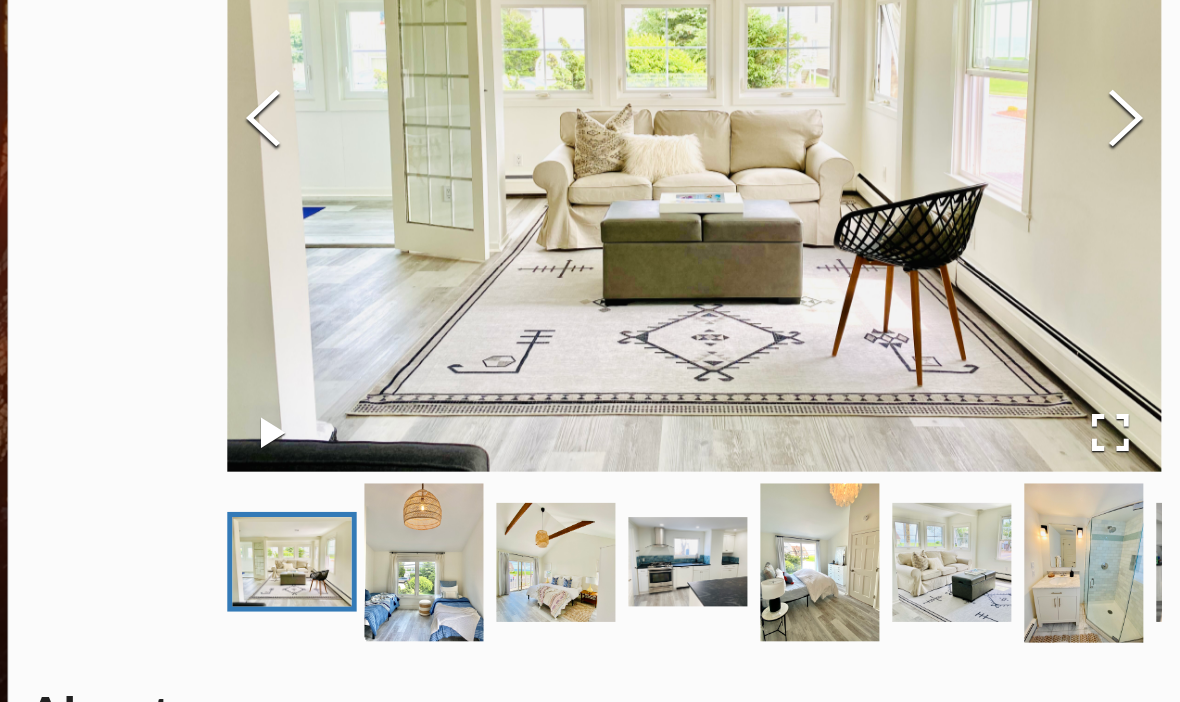 scroll, scrollTop: 219, scrollLeft: 0, axis: vertical 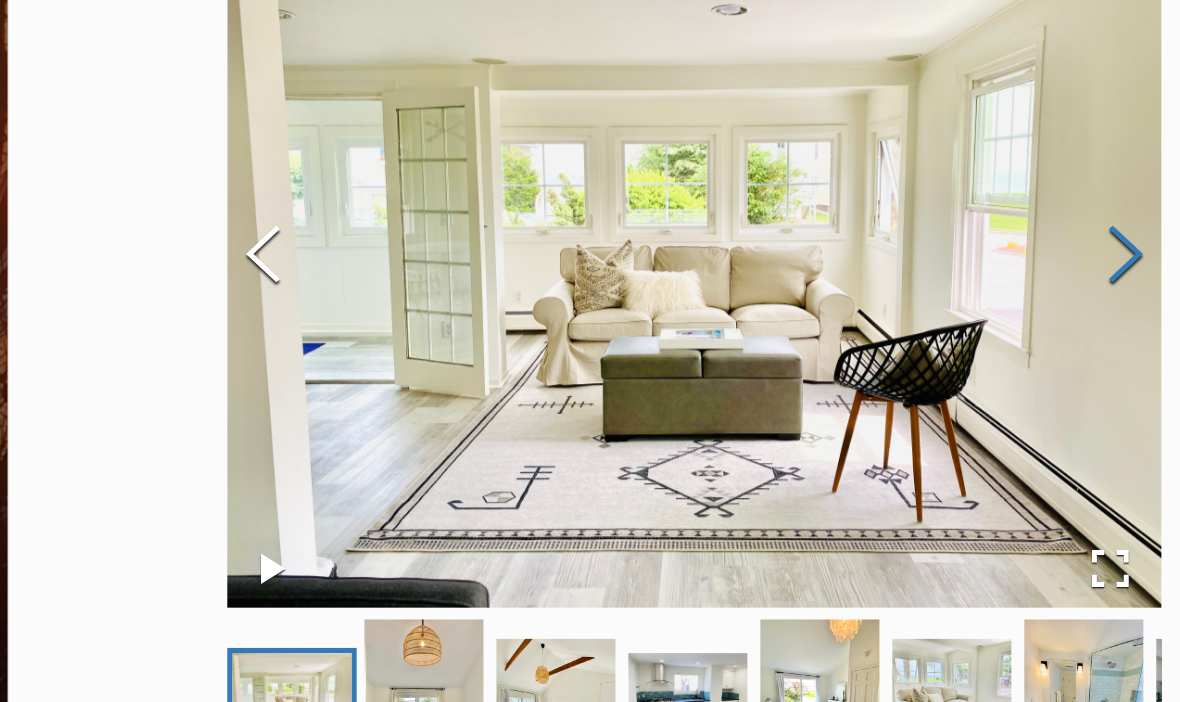 click at bounding box center (923, 199) 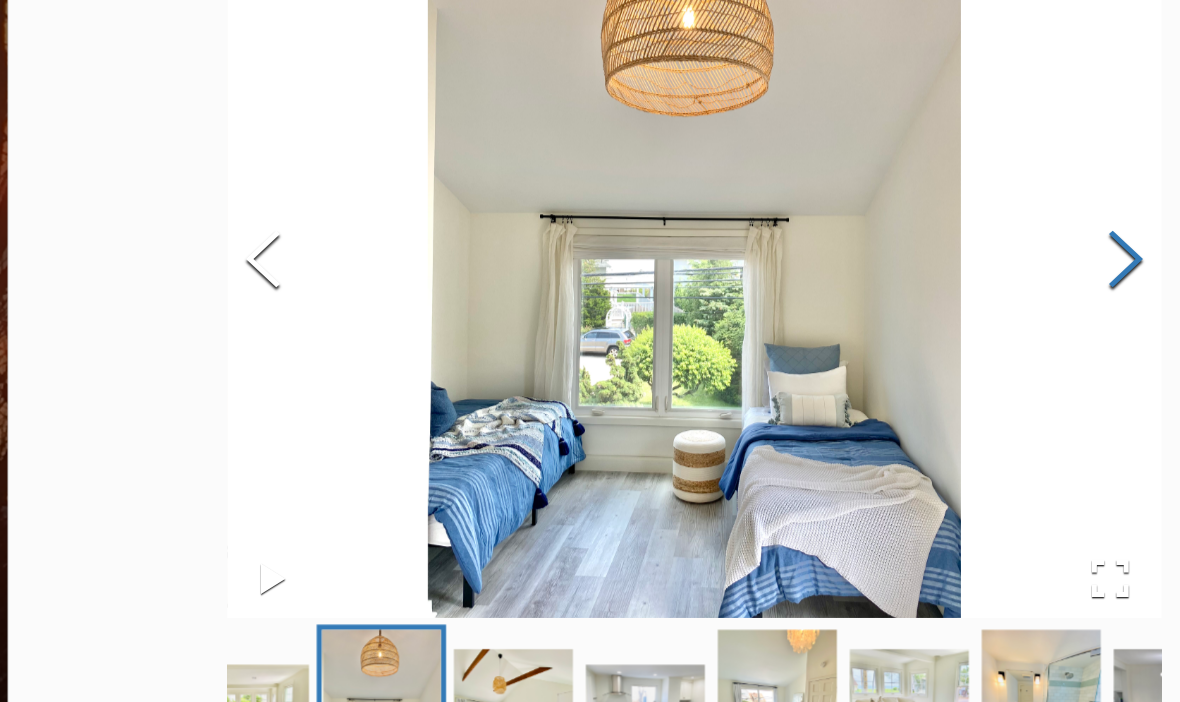 click at bounding box center (923, 204) 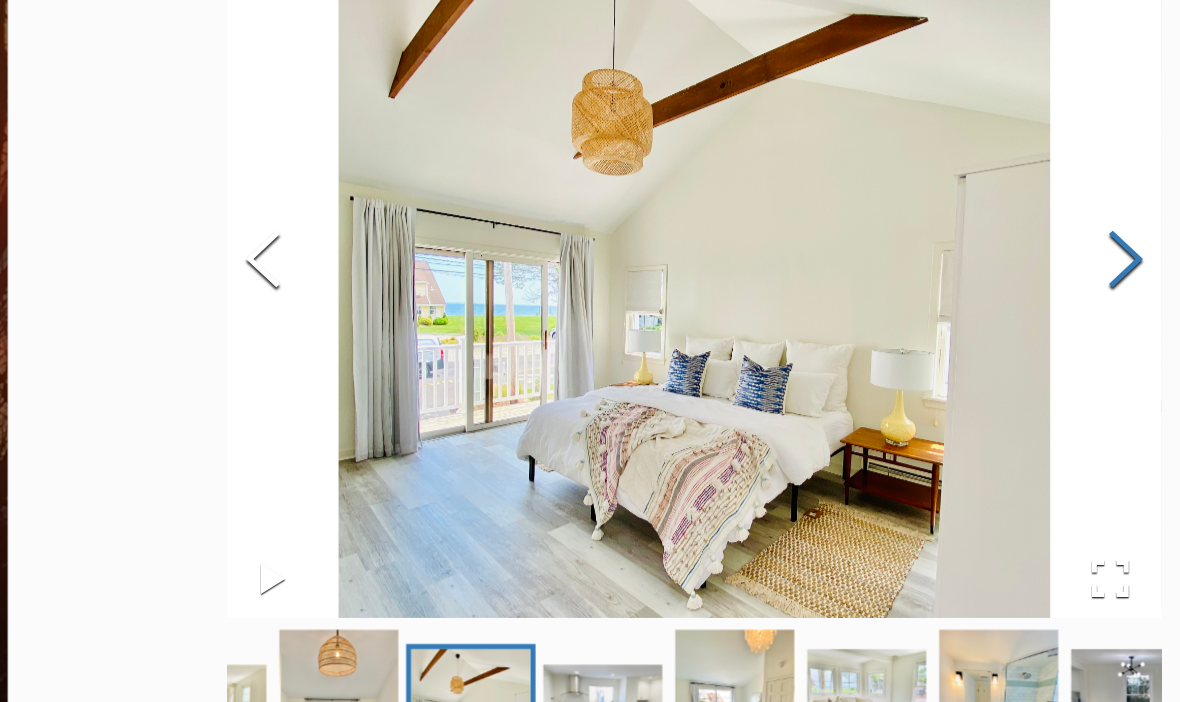 click at bounding box center [923, 204] 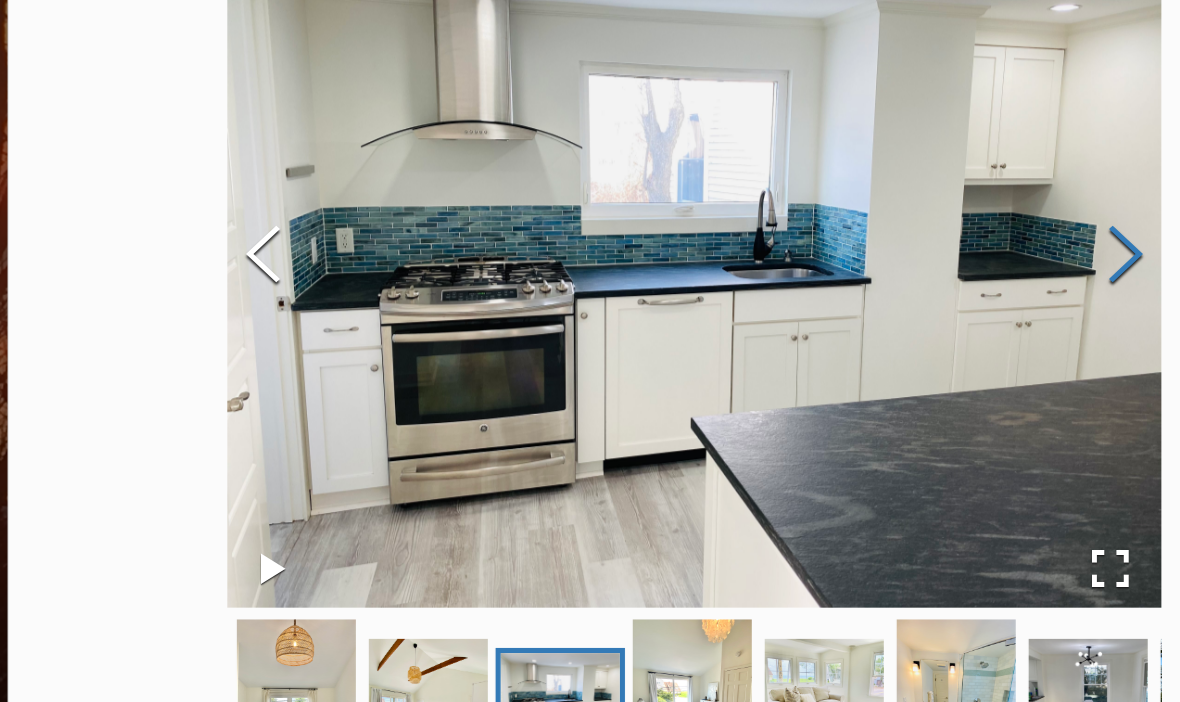 click at bounding box center [923, 199] 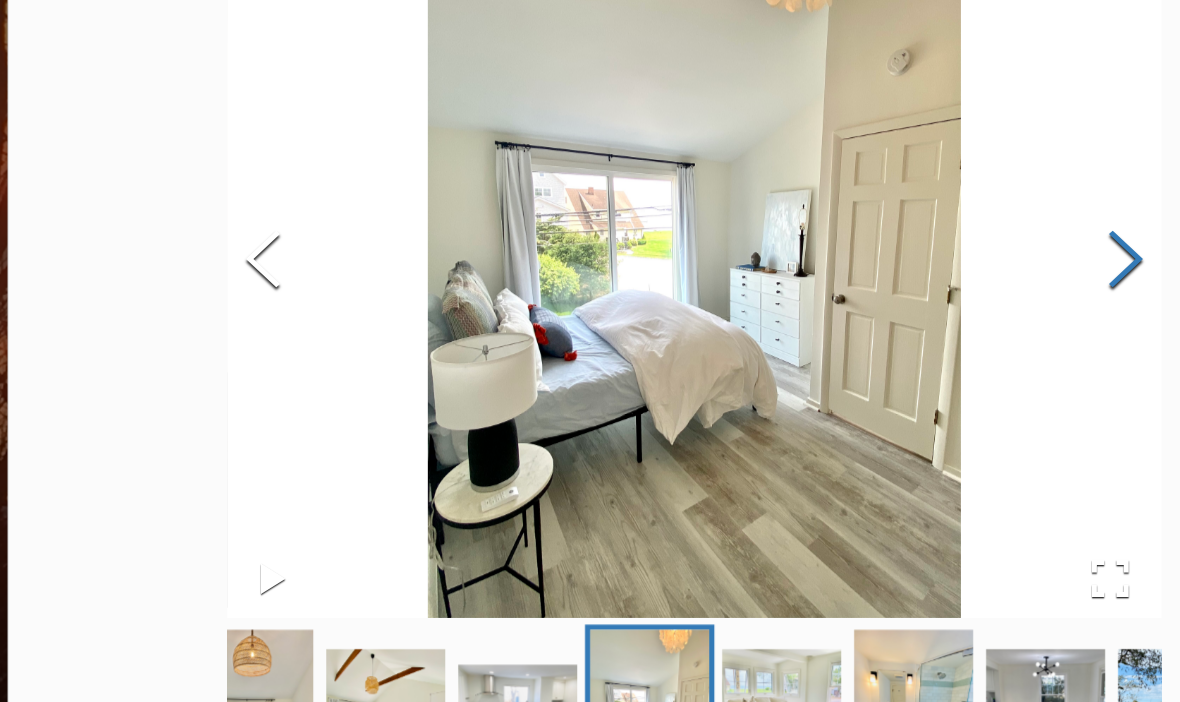 click at bounding box center (923, 204) 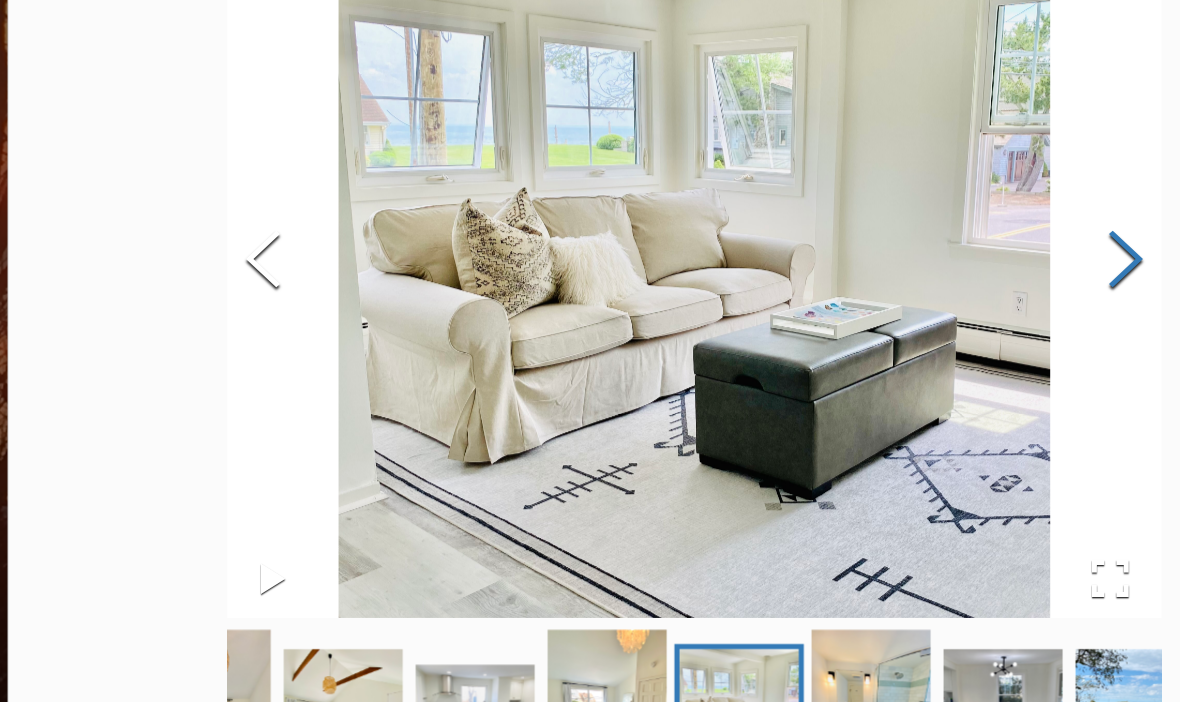 click at bounding box center [923, 204] 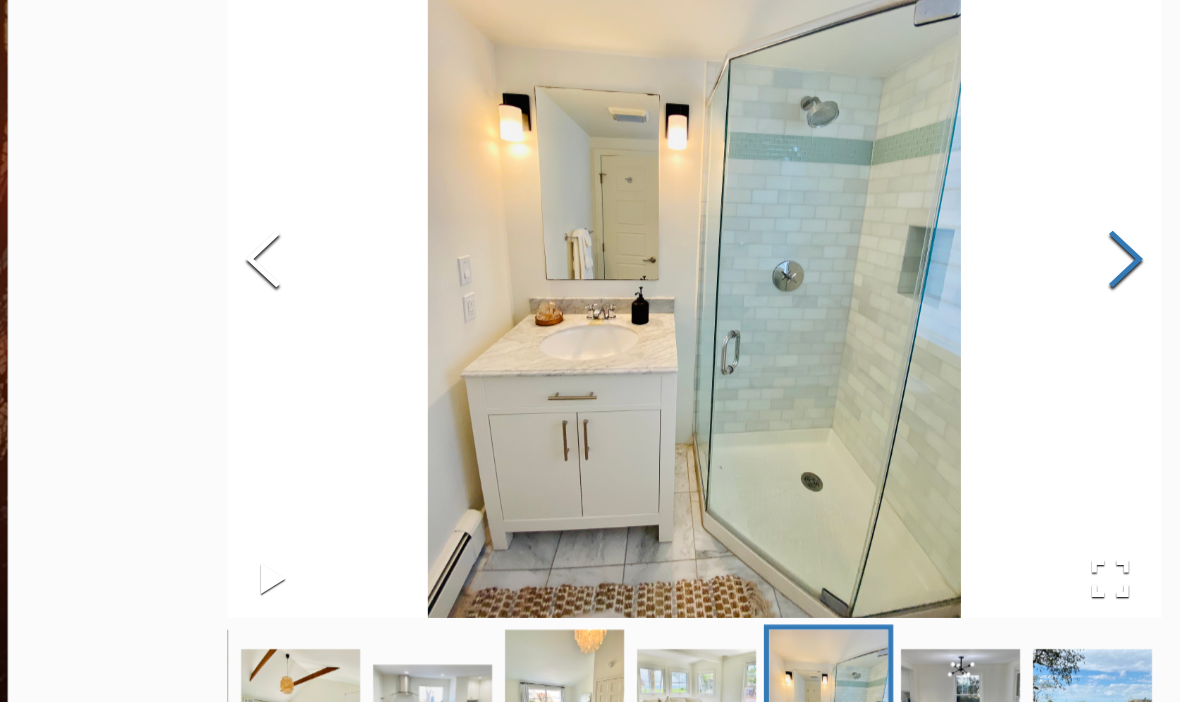 click at bounding box center [923, 204] 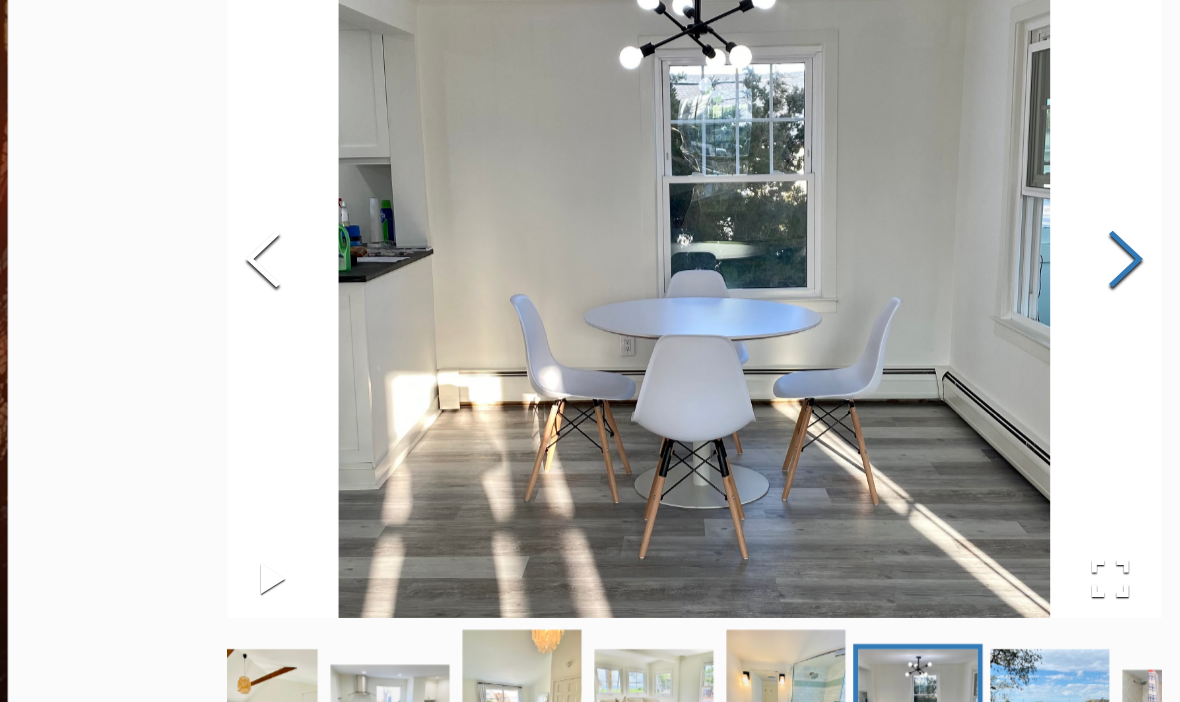 click at bounding box center (923, 204) 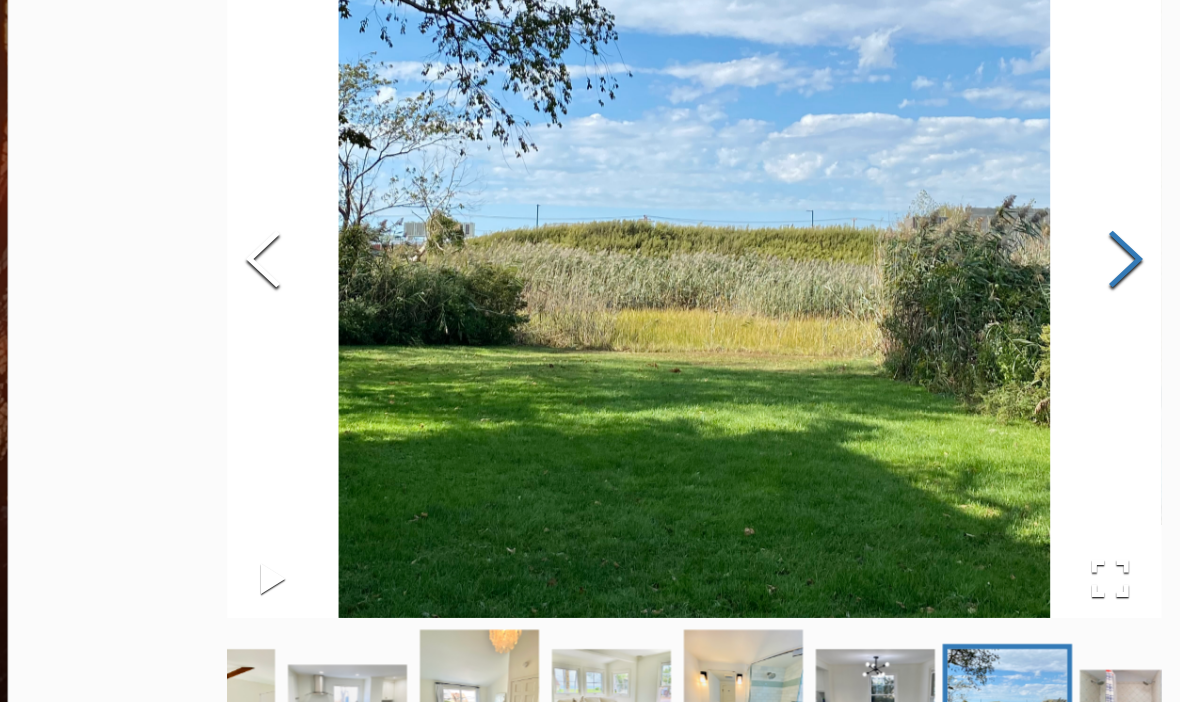 click at bounding box center [923, 204] 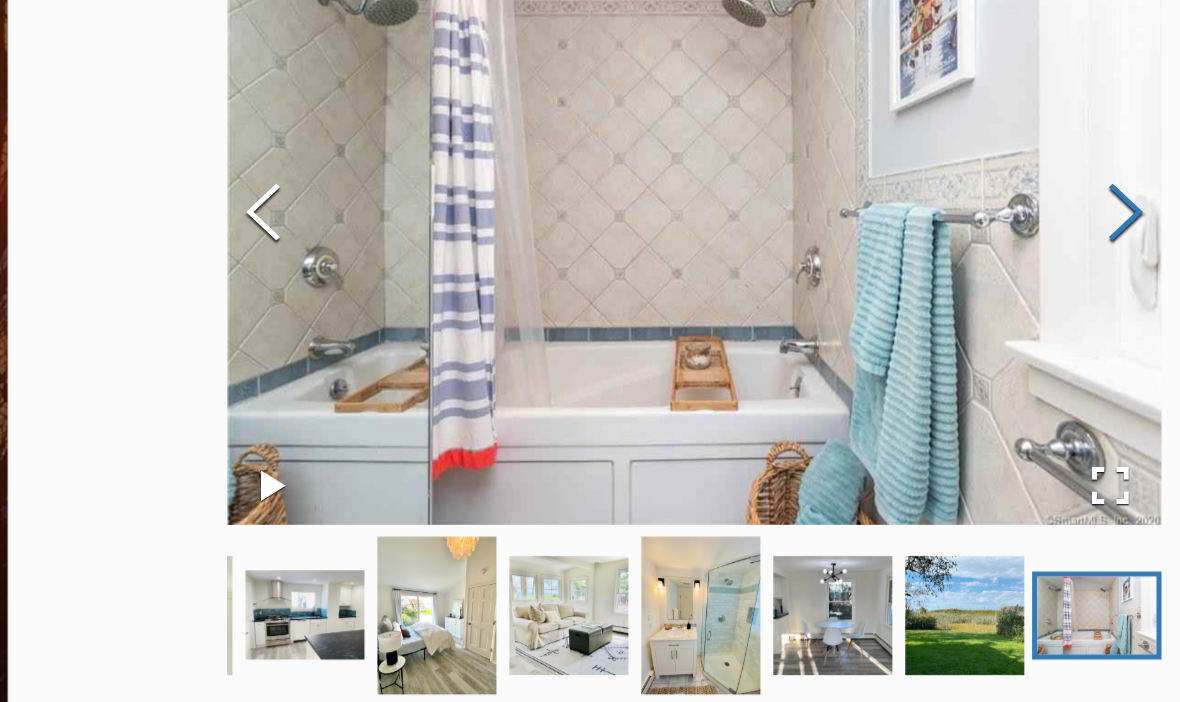 click at bounding box center (923, 168) 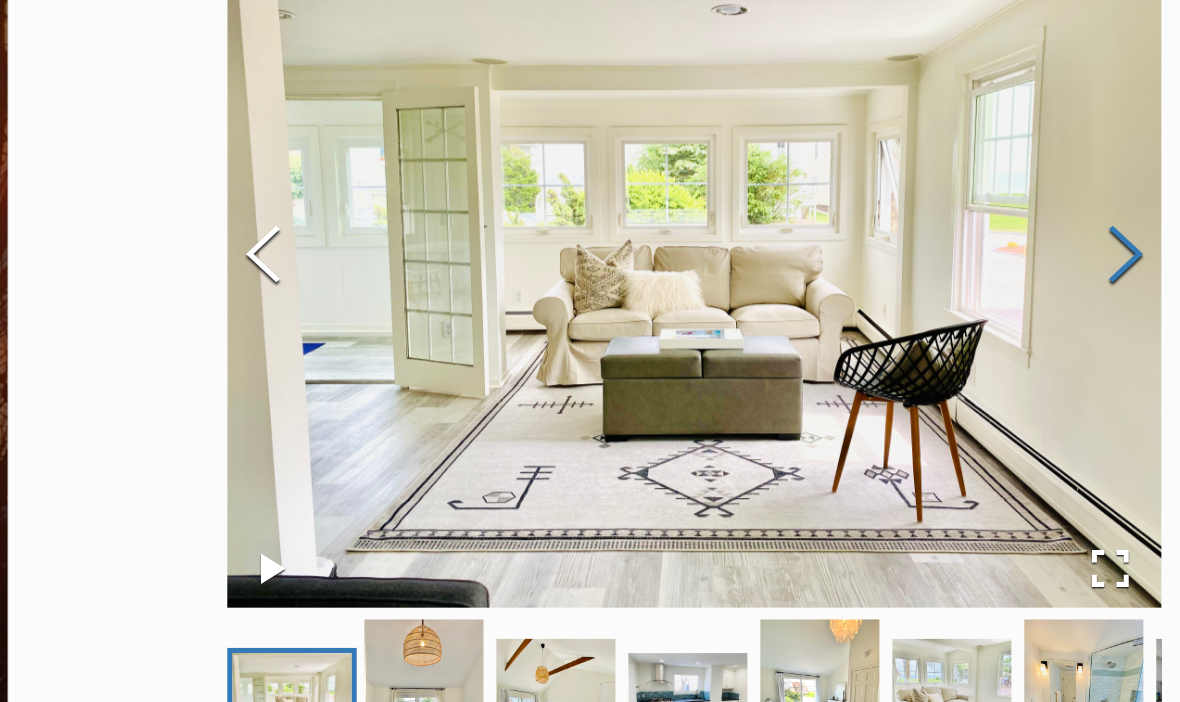 click at bounding box center [923, 199] 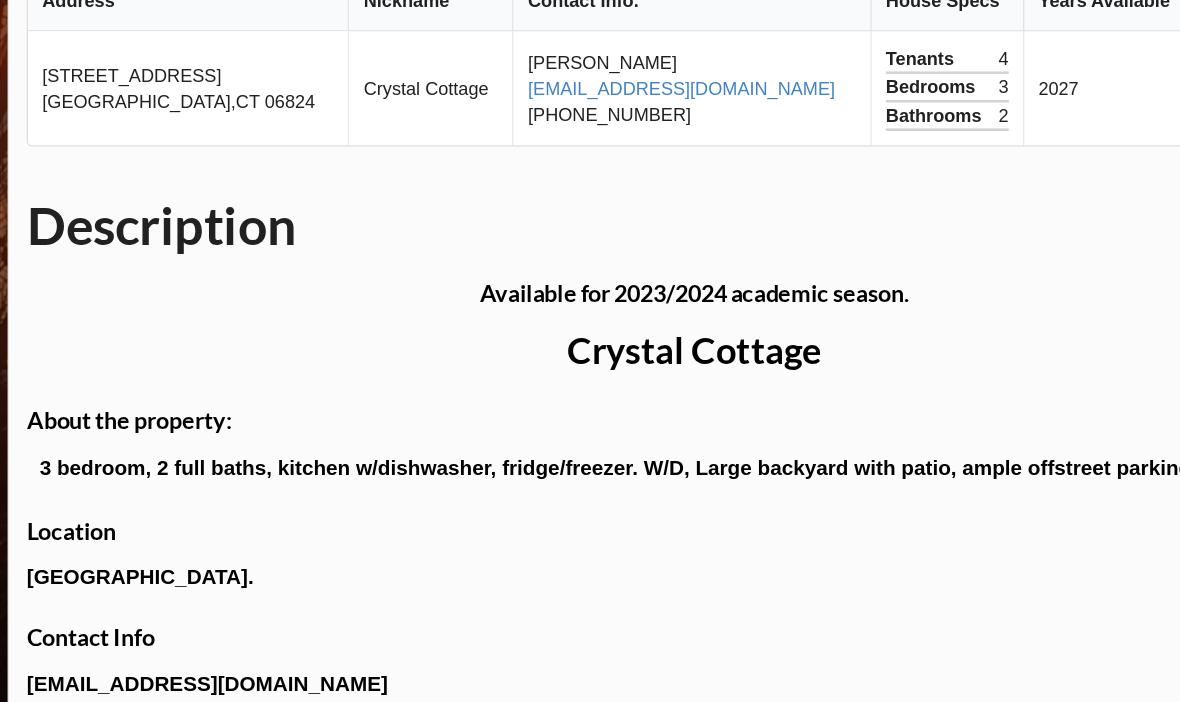 scroll, scrollTop: 885, scrollLeft: 0, axis: vertical 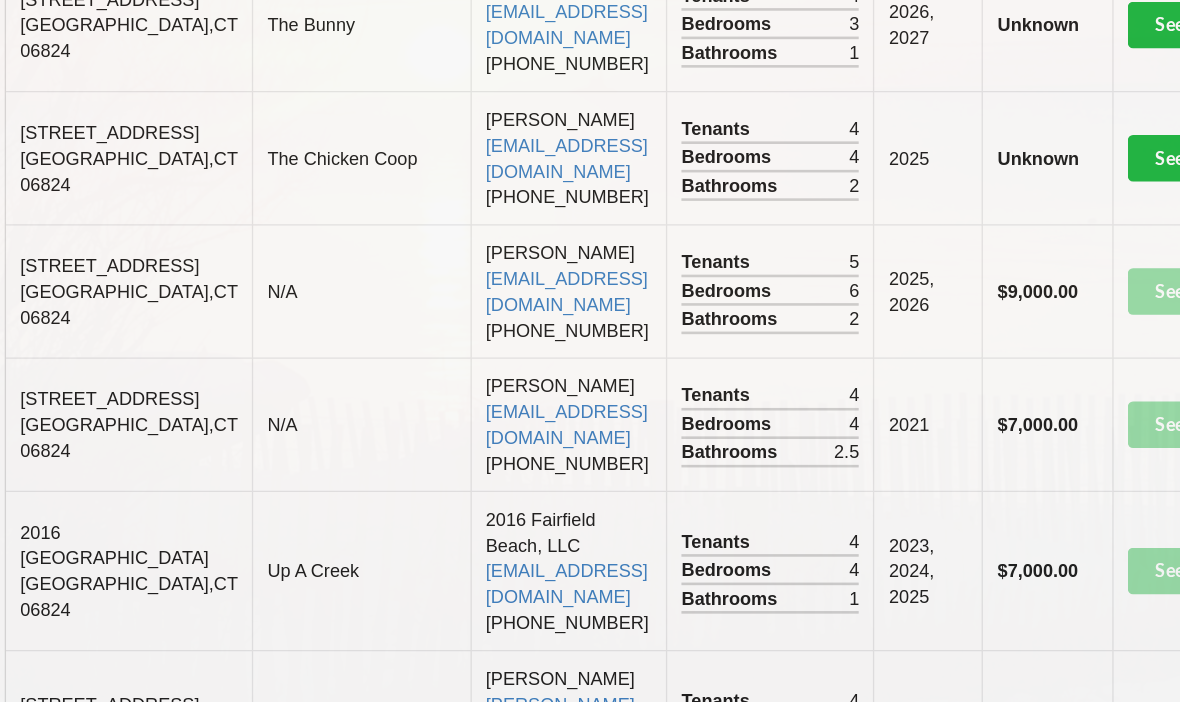 click on "See more info" at bounding box center (1025, 547) 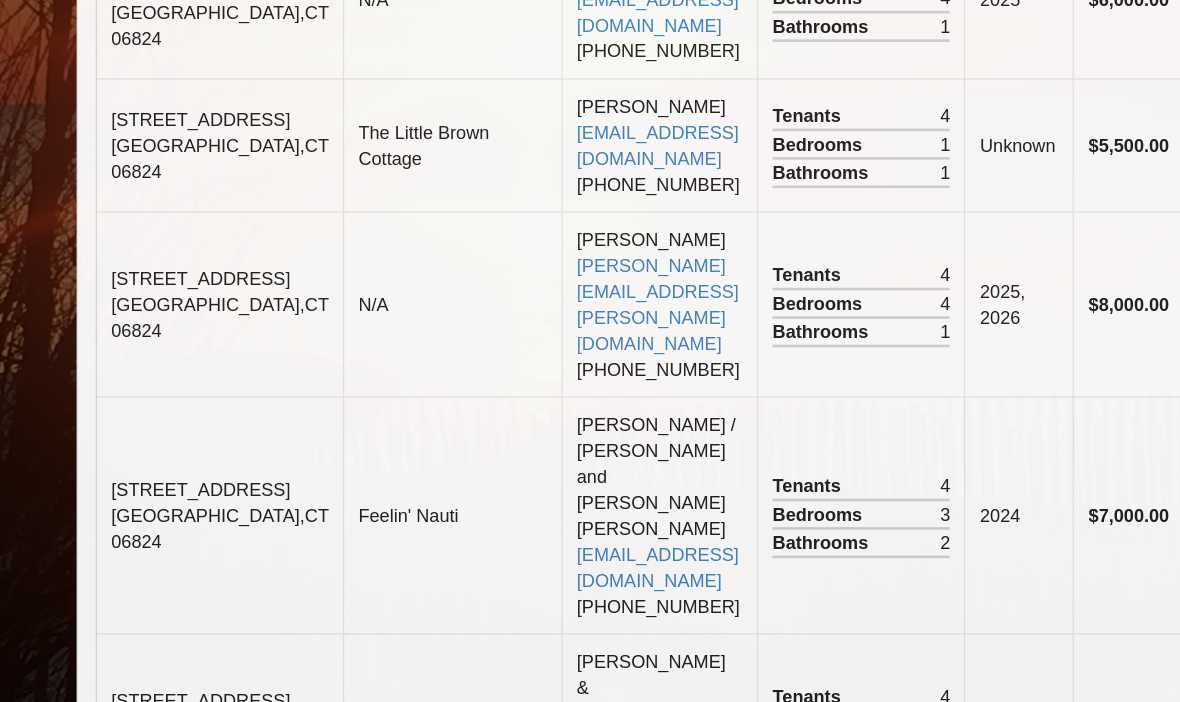 scroll, scrollTop: 3063, scrollLeft: 0, axis: vertical 